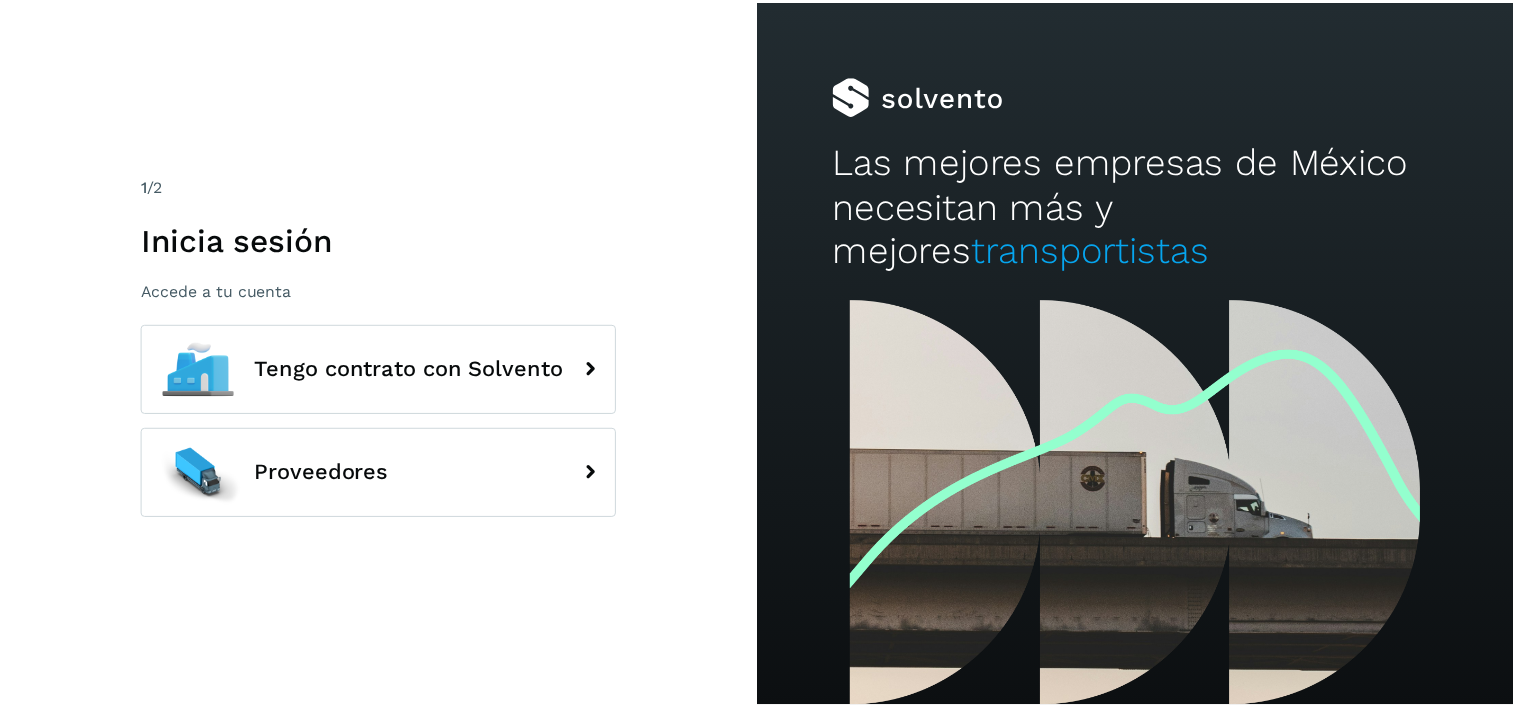 scroll, scrollTop: 0, scrollLeft: 0, axis: both 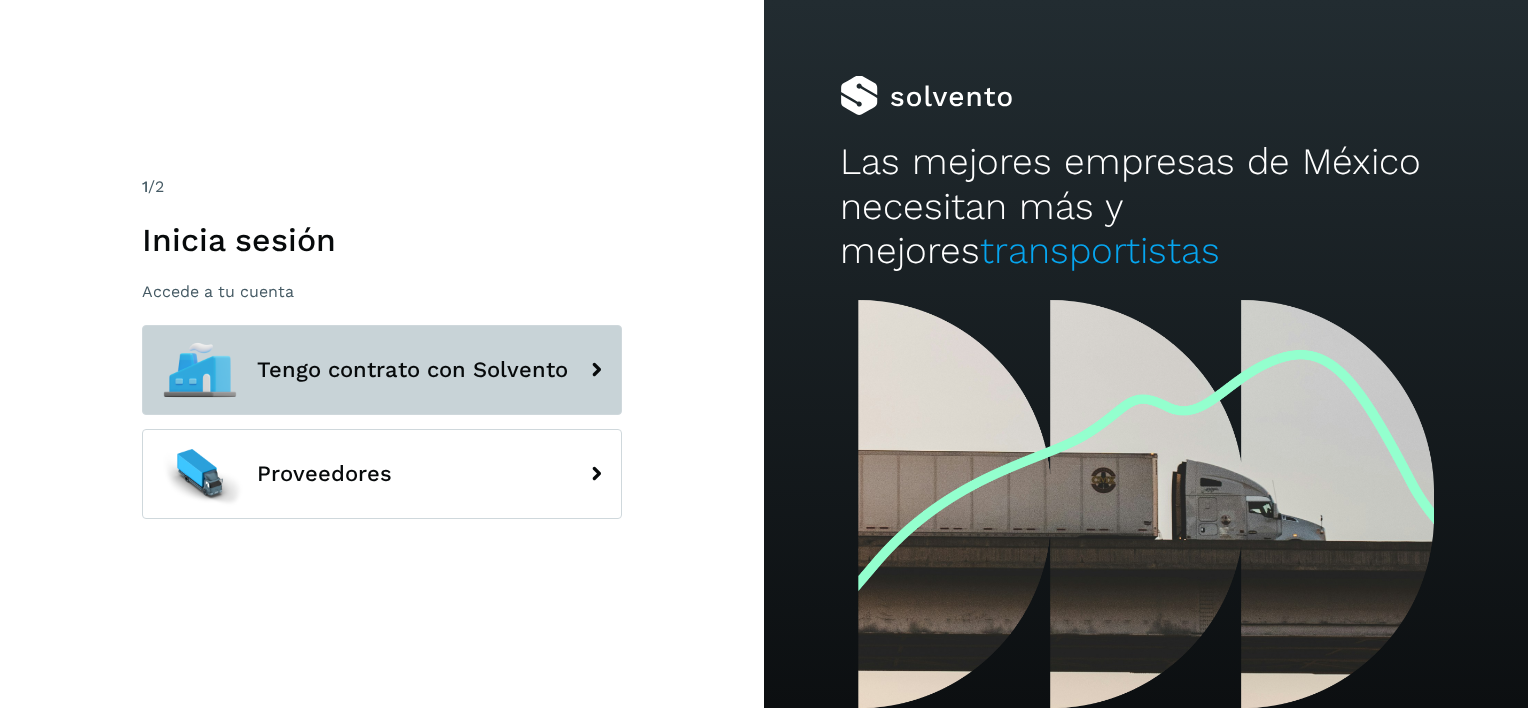 click on "Tengo contrato con Solvento" 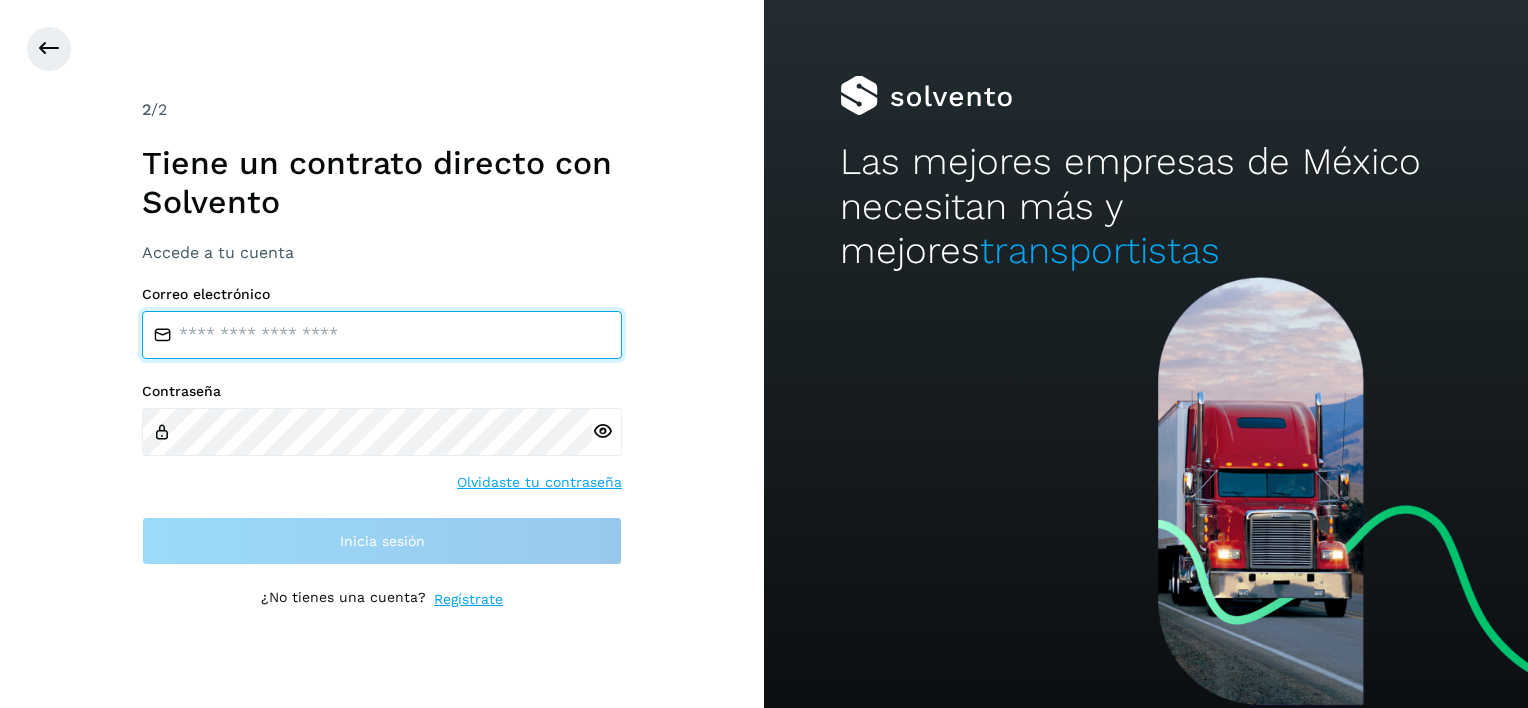 type on "**********" 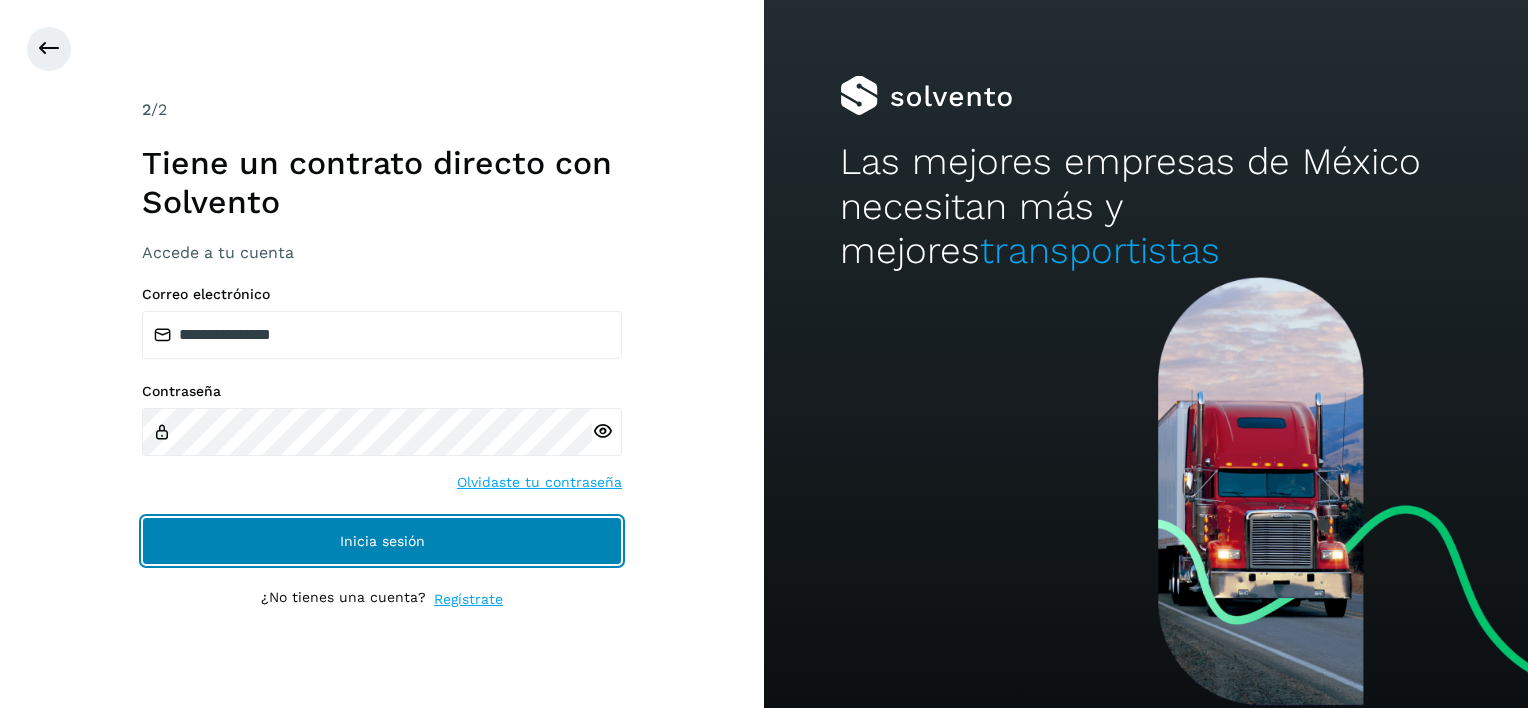 click on "Inicia sesión" at bounding box center [382, 541] 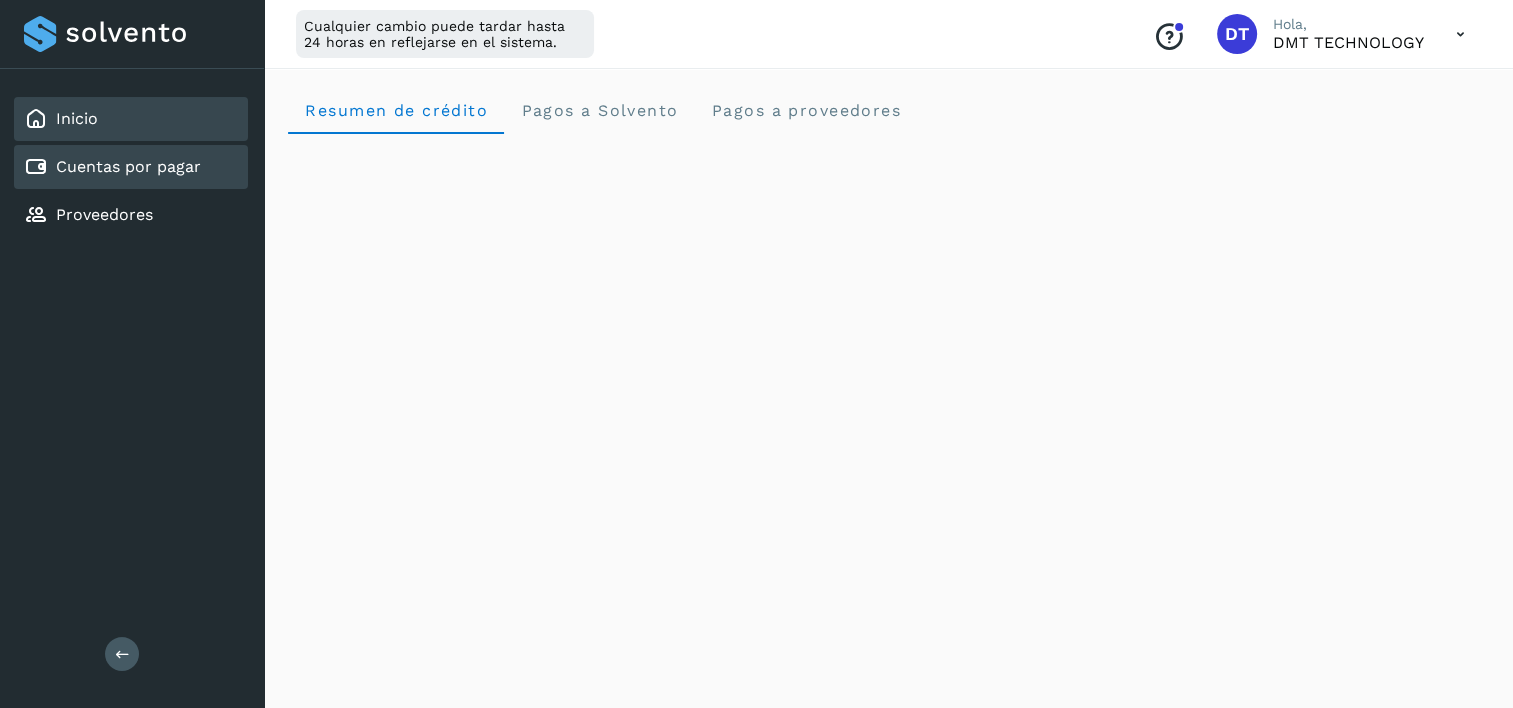 click on "Cuentas por pagar" 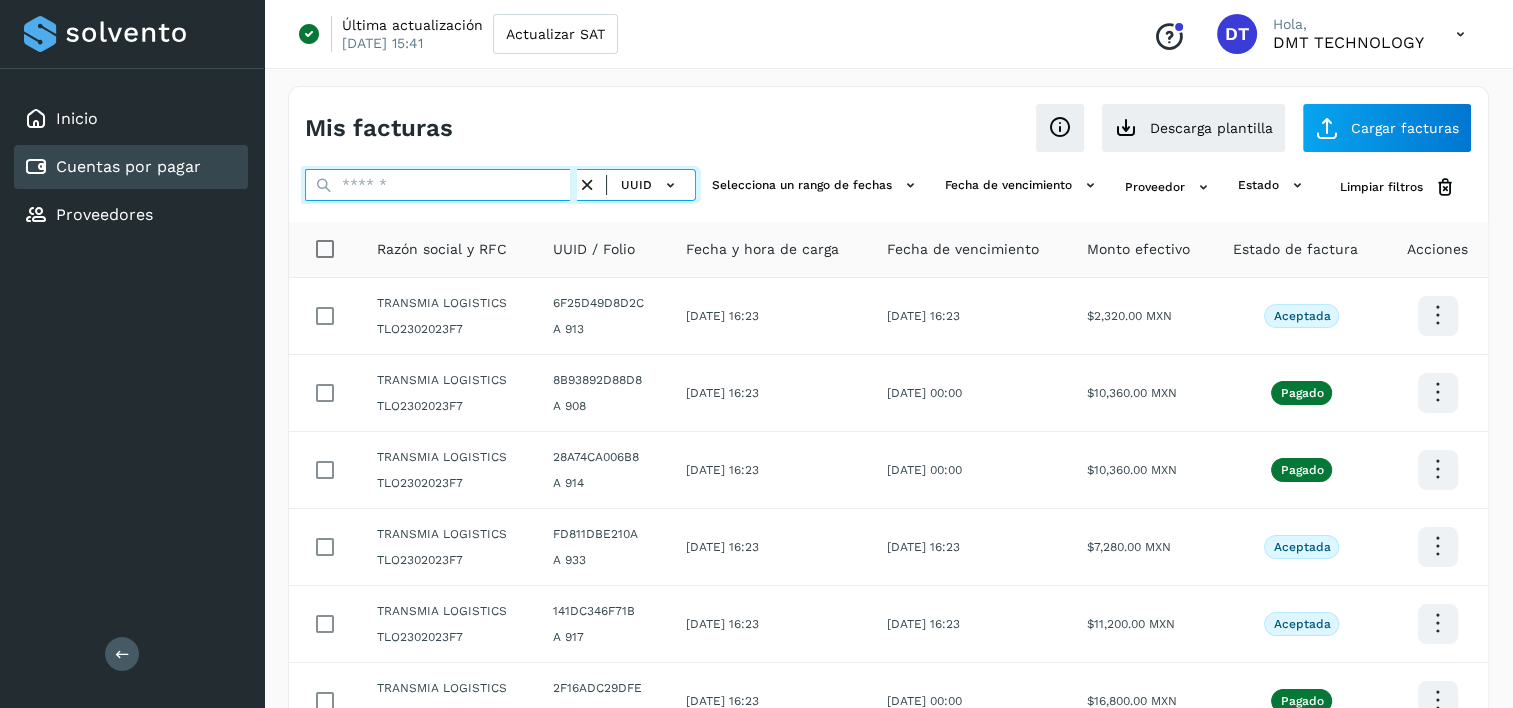 click at bounding box center (441, 185) 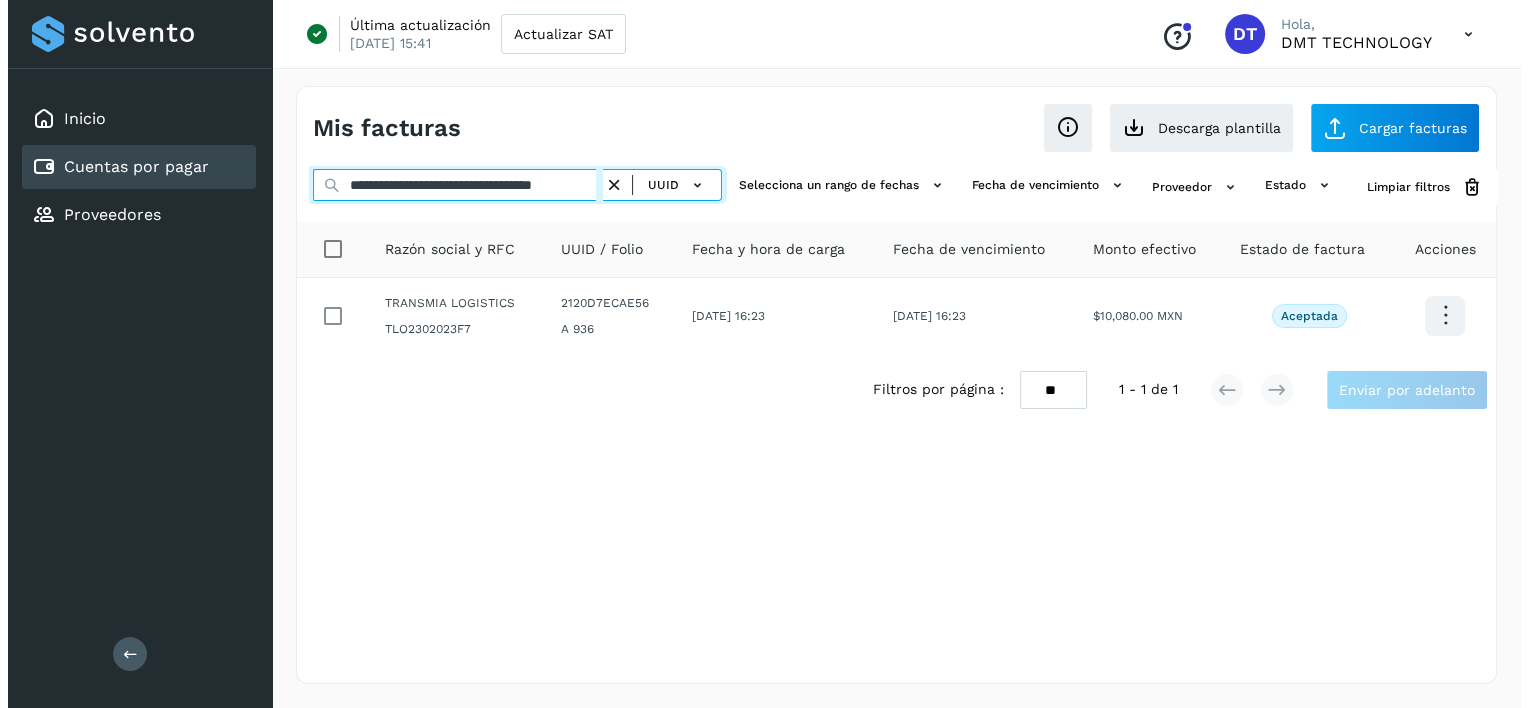 scroll, scrollTop: 0, scrollLeft: 50, axis: horizontal 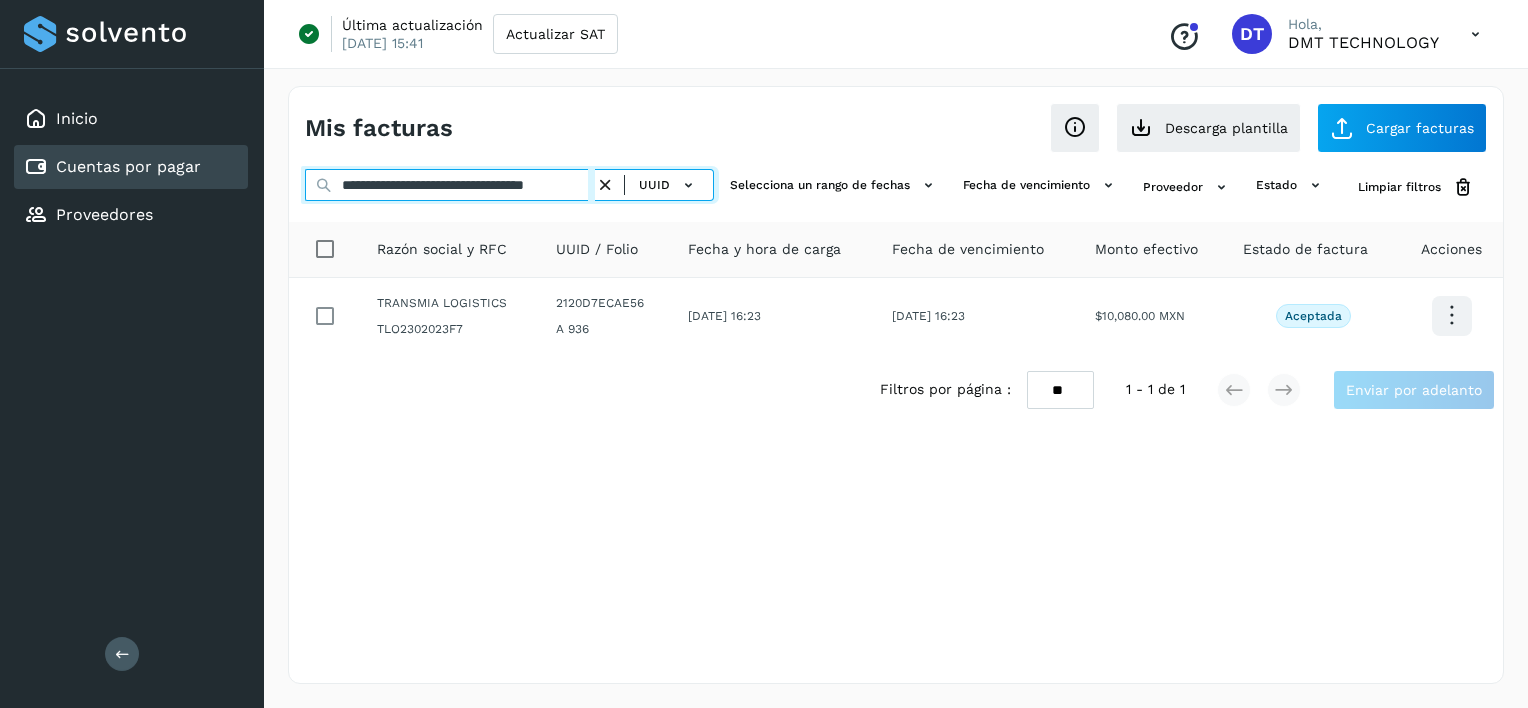 type on "**********" 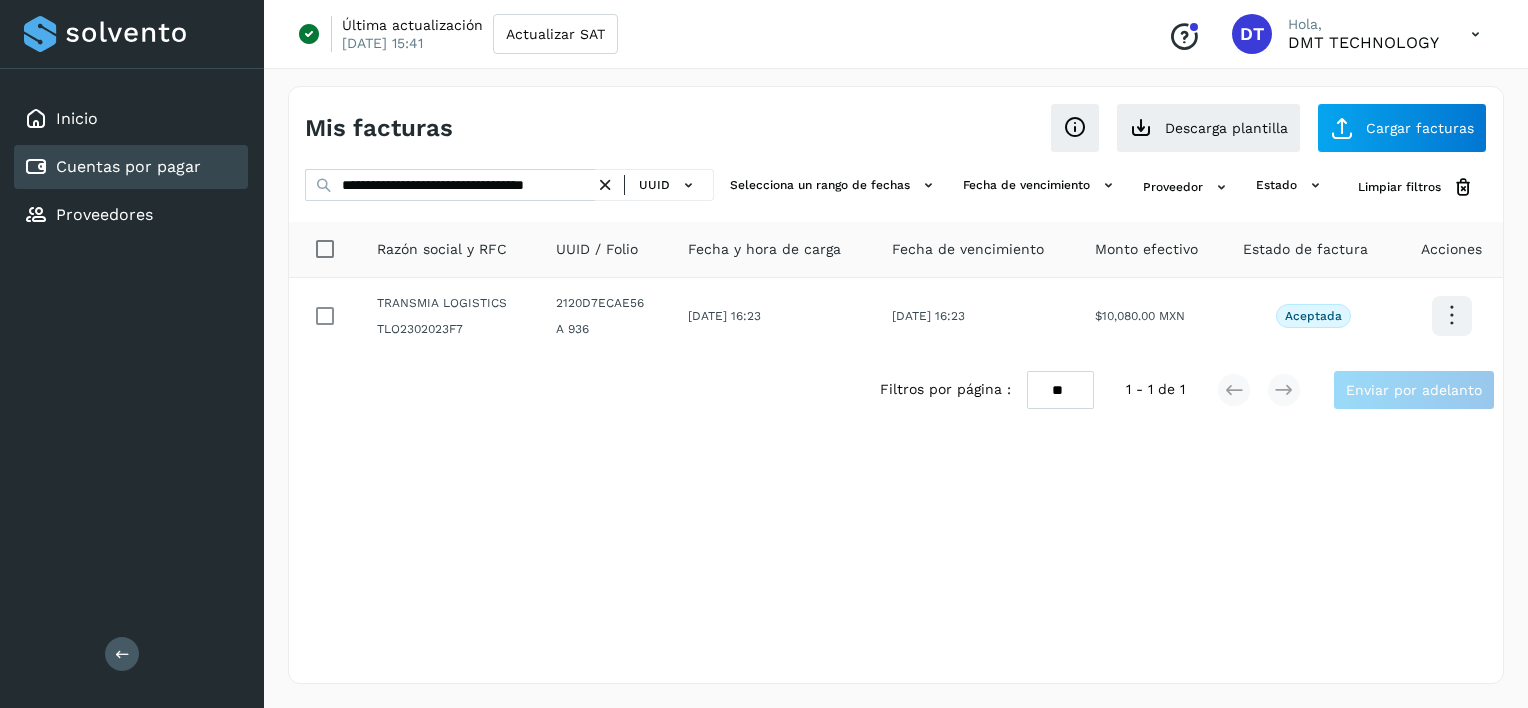 scroll, scrollTop: 0, scrollLeft: 0, axis: both 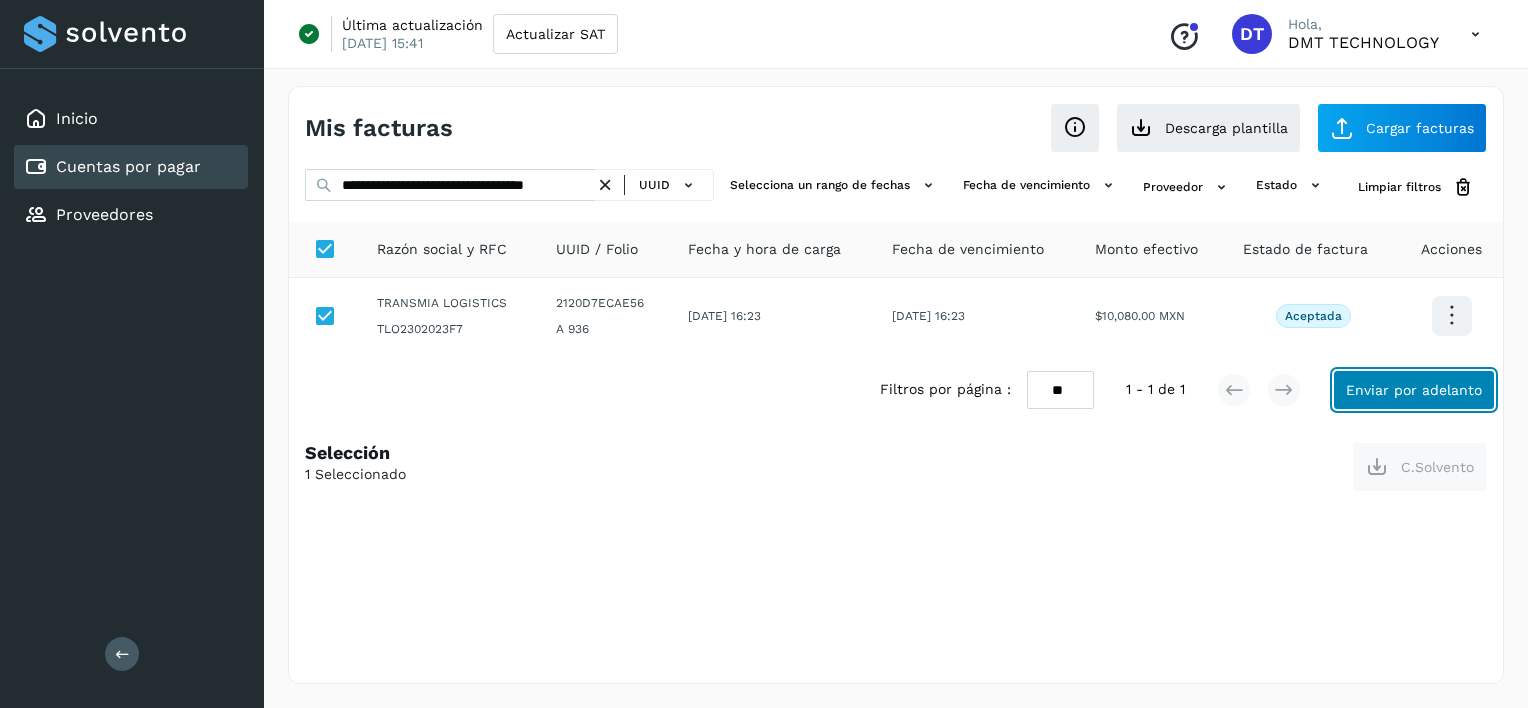 click on "Enviar por adelanto" 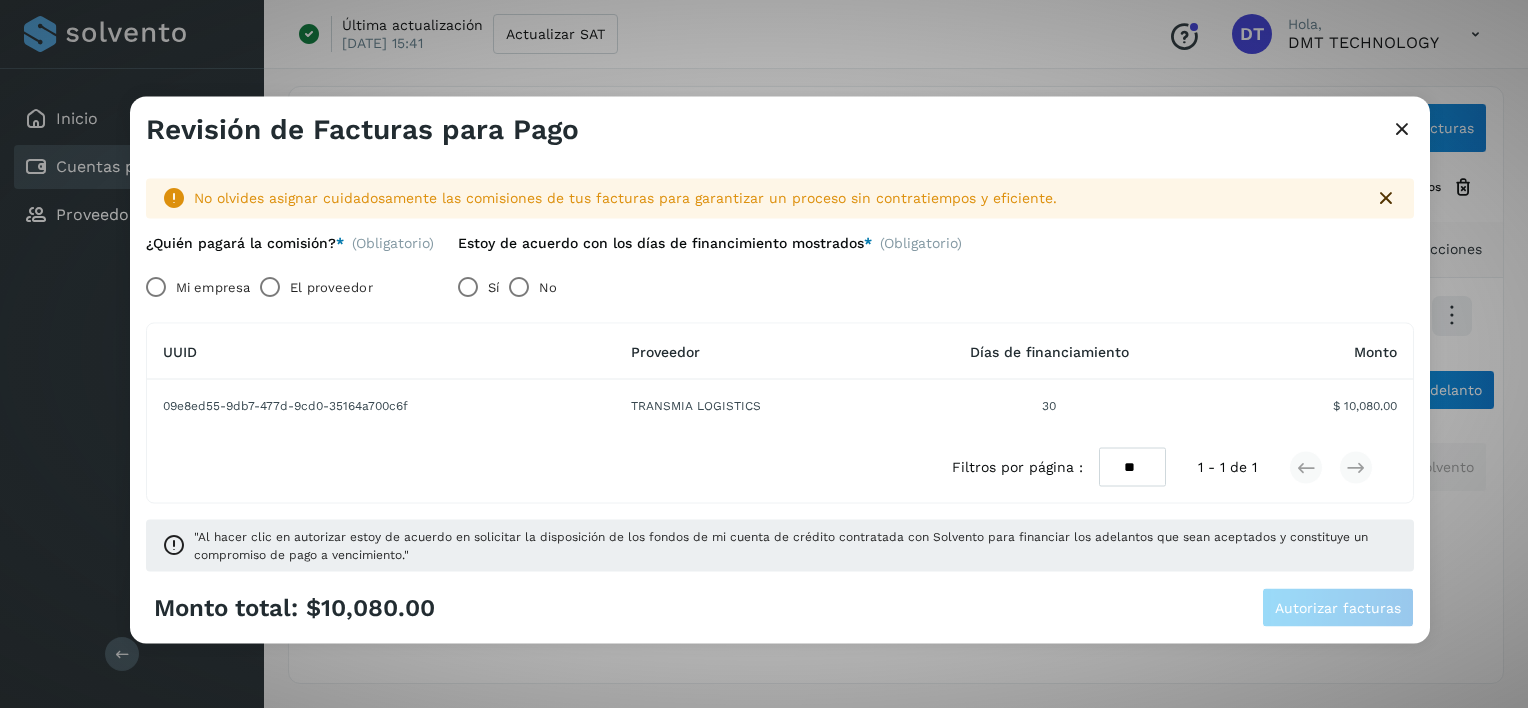drag, startPoint x: 296, startPoint y: 286, endPoint x: 413, endPoint y: 293, distance: 117.20921 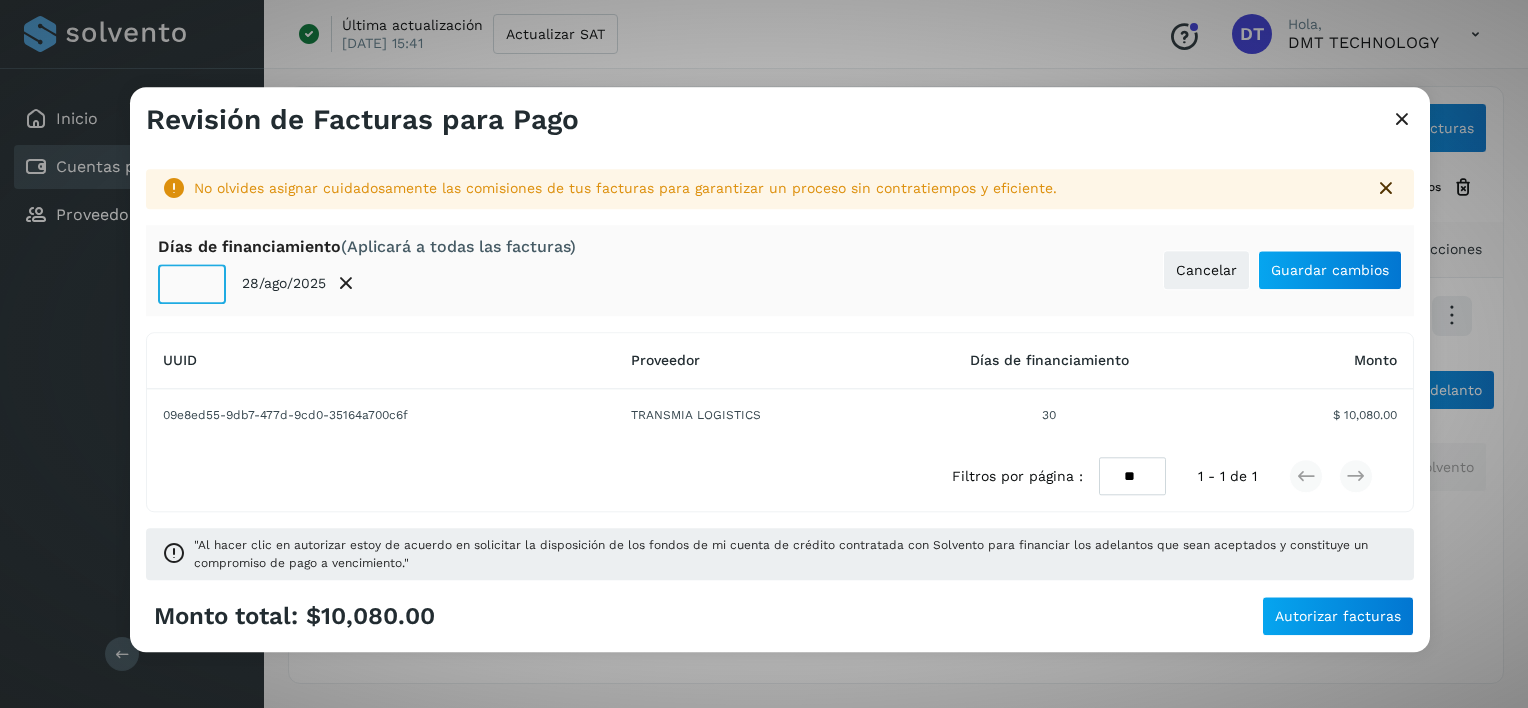 click on "**" 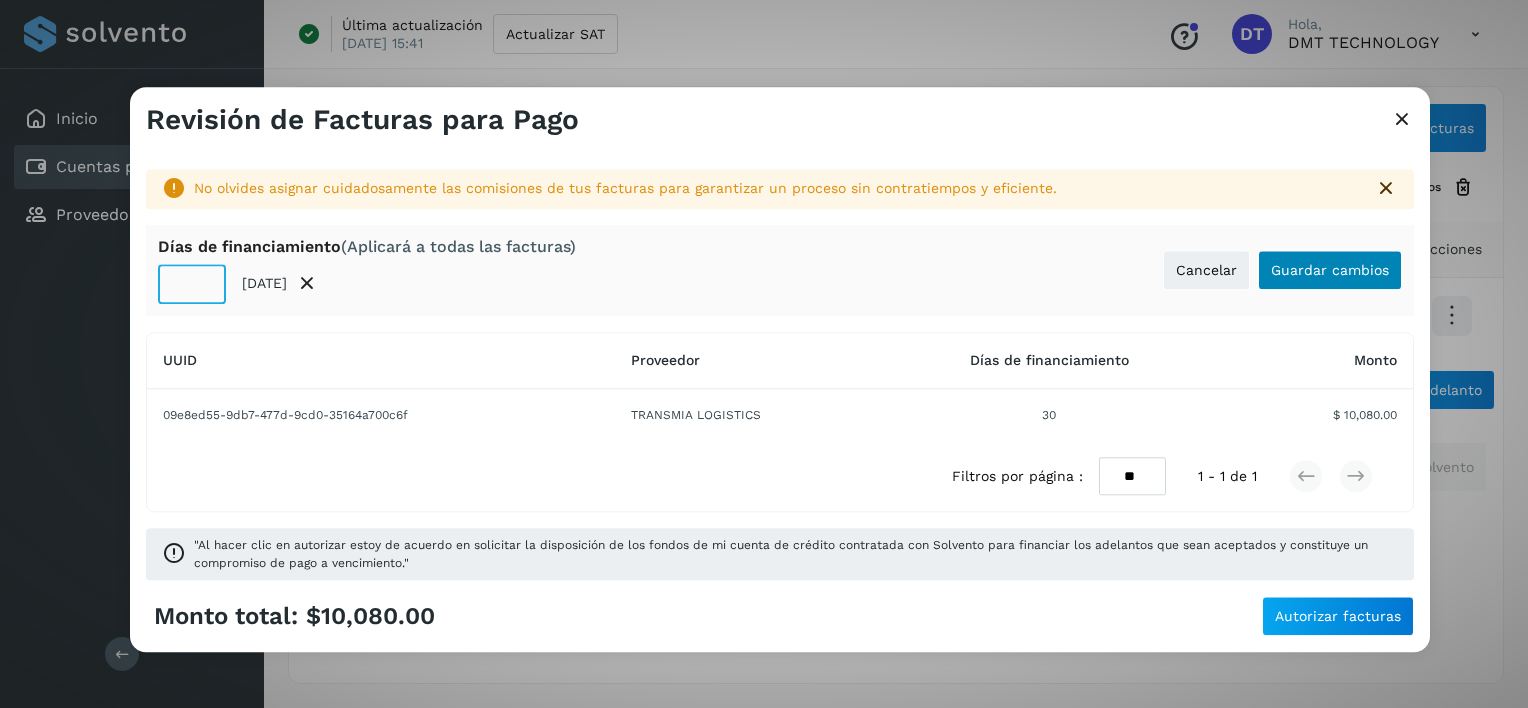 type on "**" 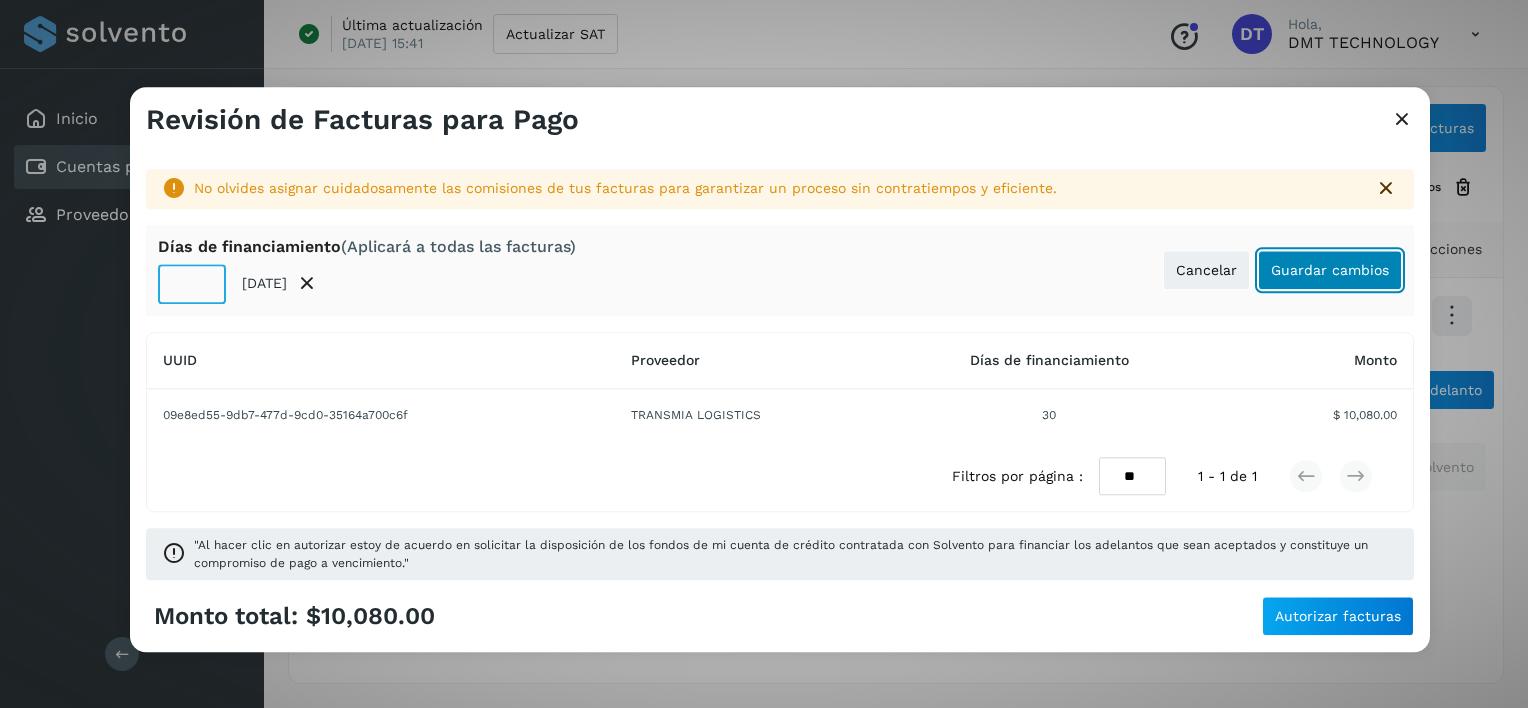 click on "Guardar cambios" 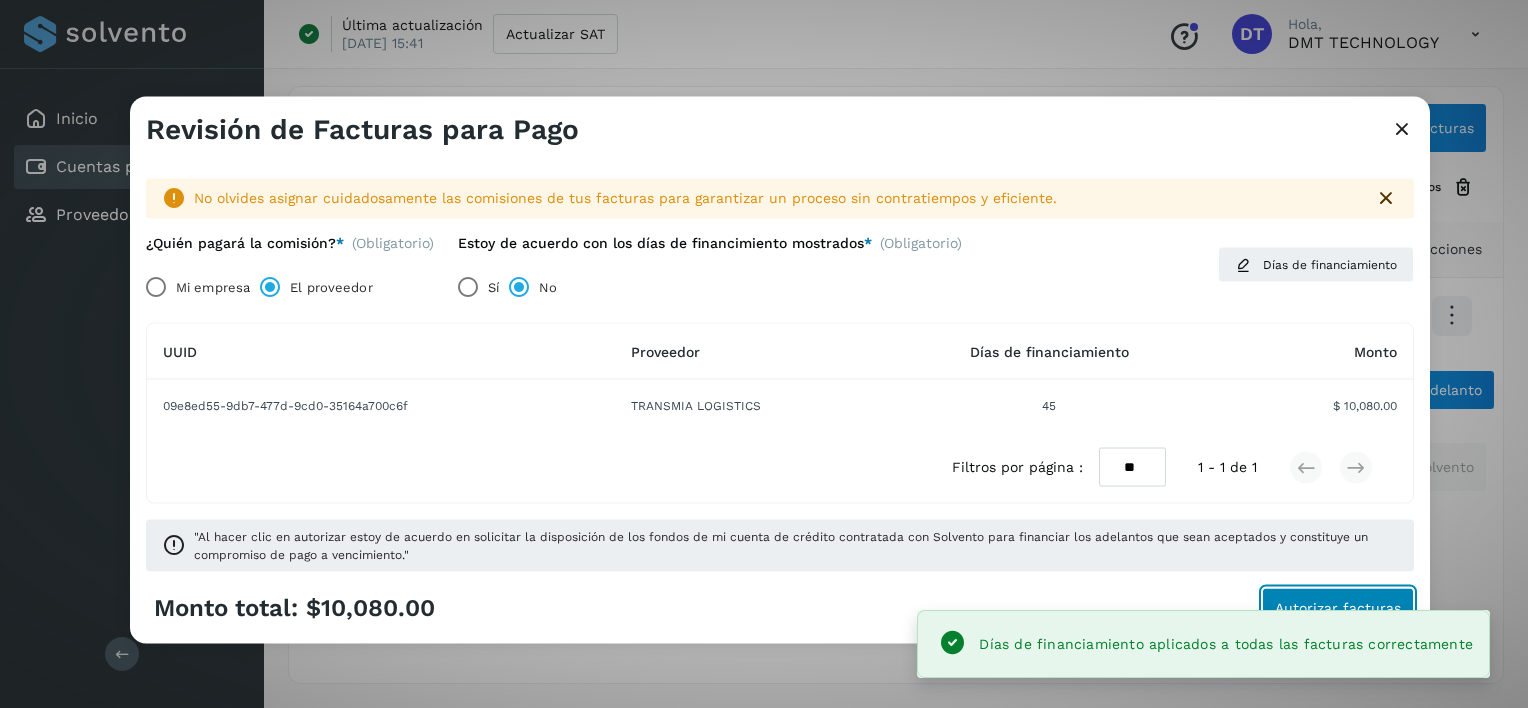 click on "Autorizar facturas" 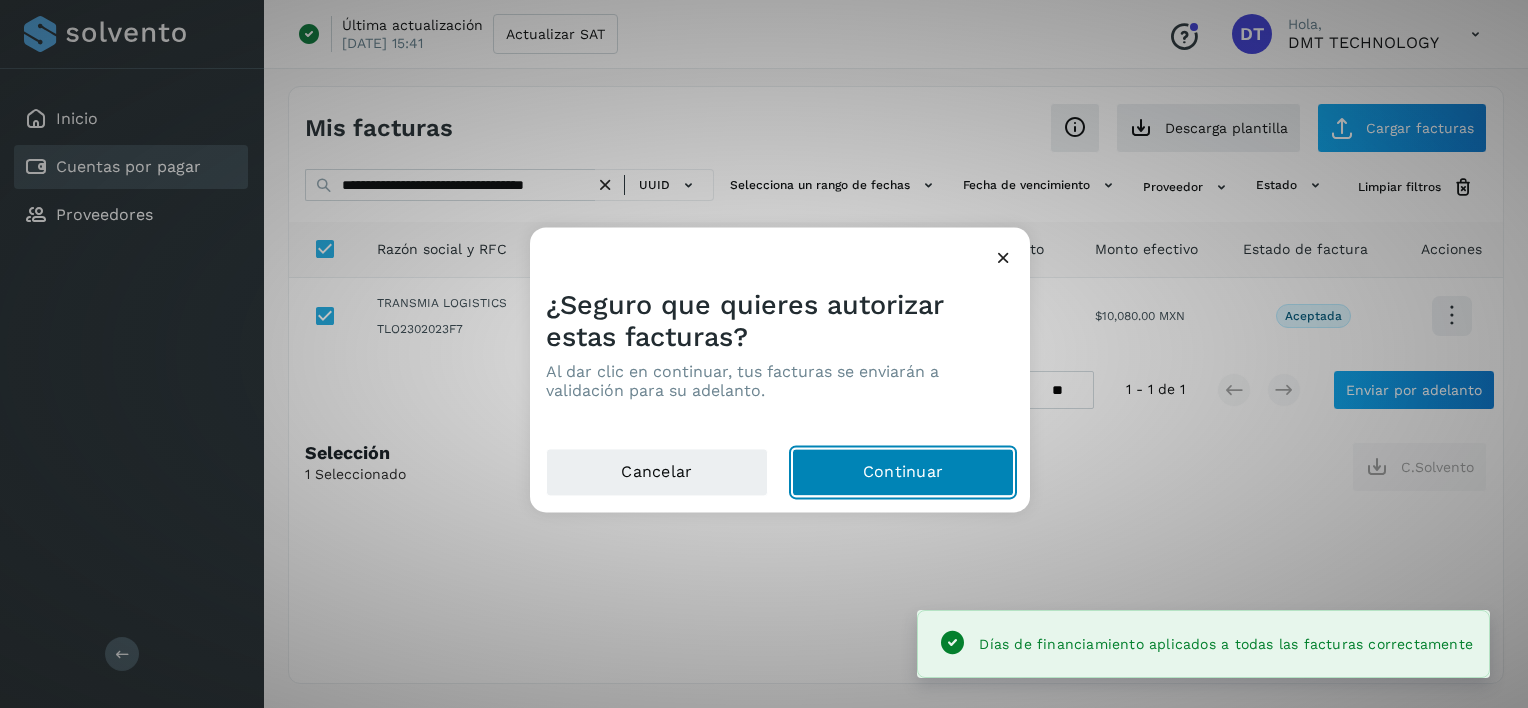 click on "Continuar" 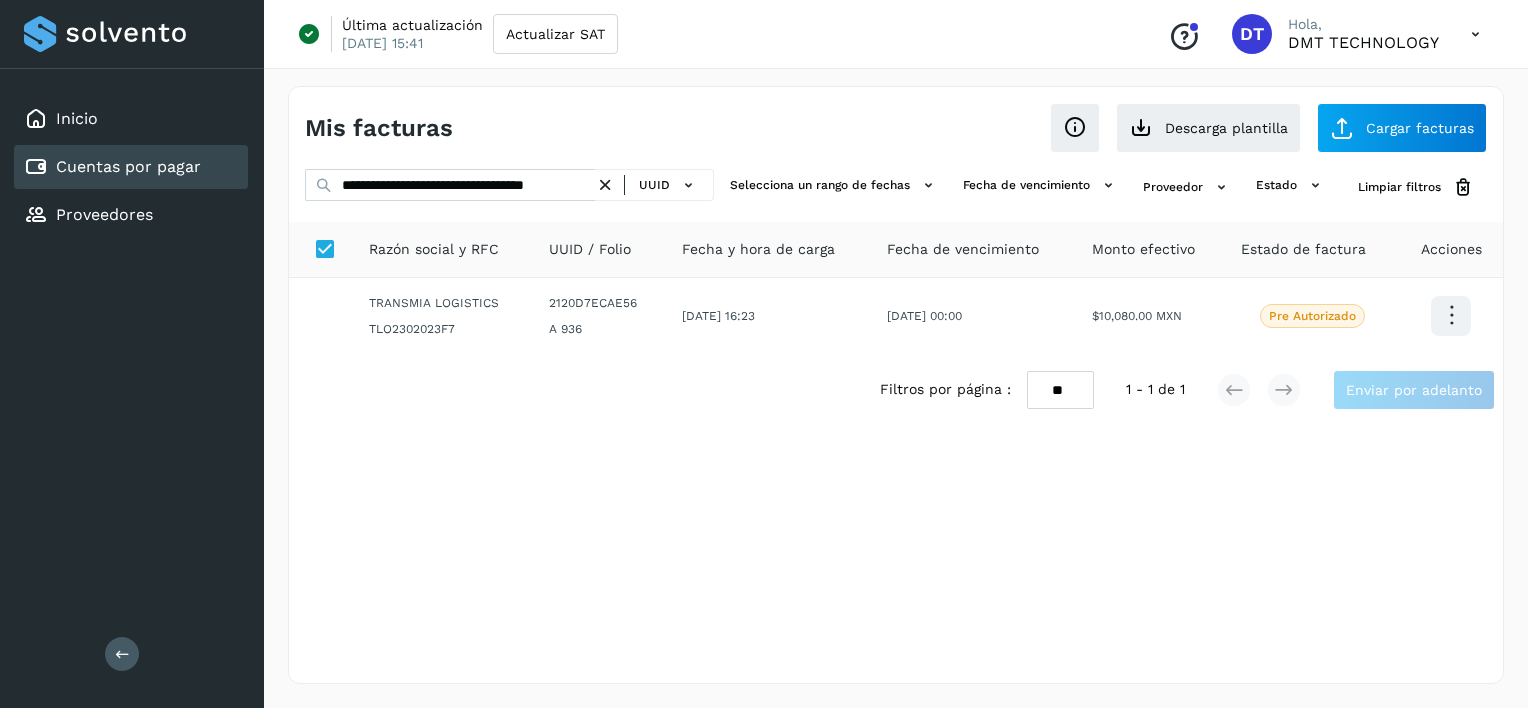 click at bounding box center (605, 185) 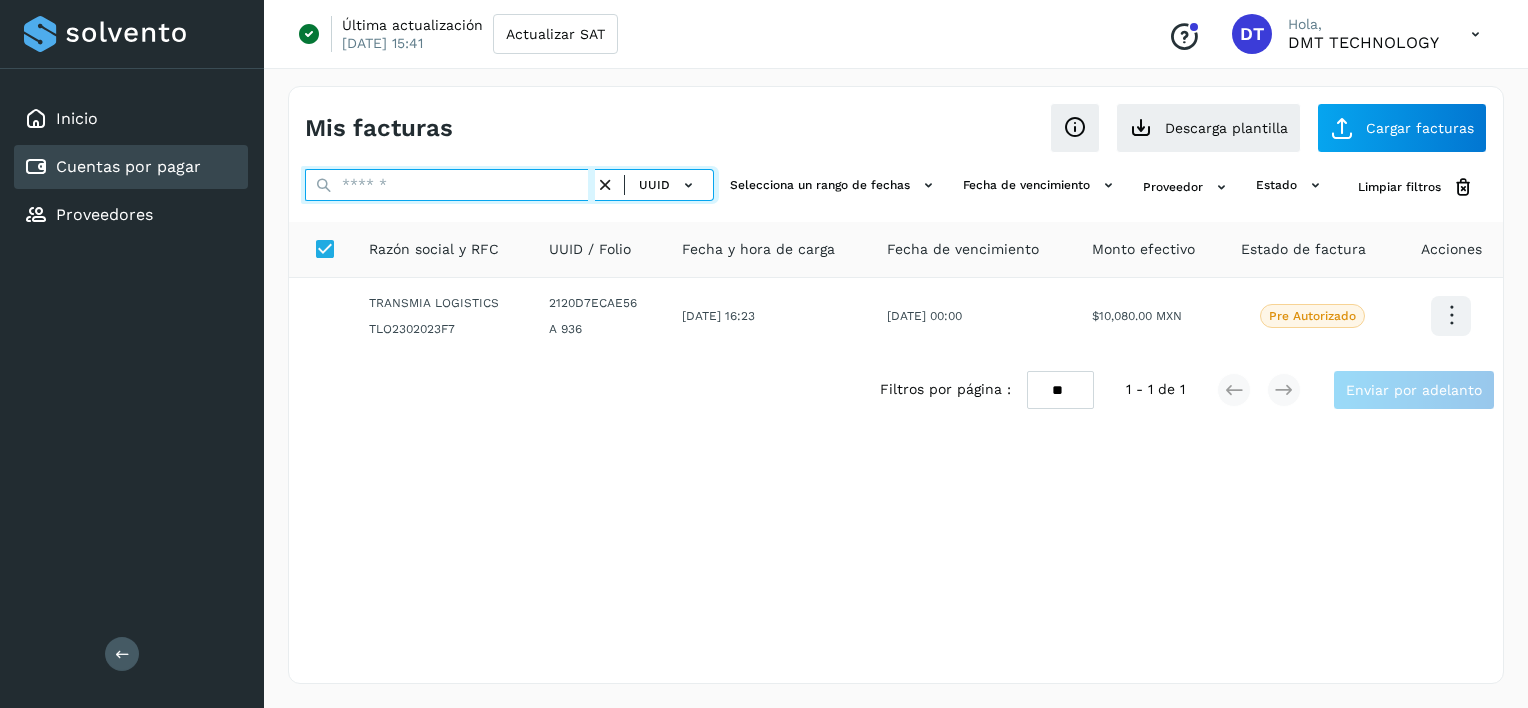 click at bounding box center (450, 185) 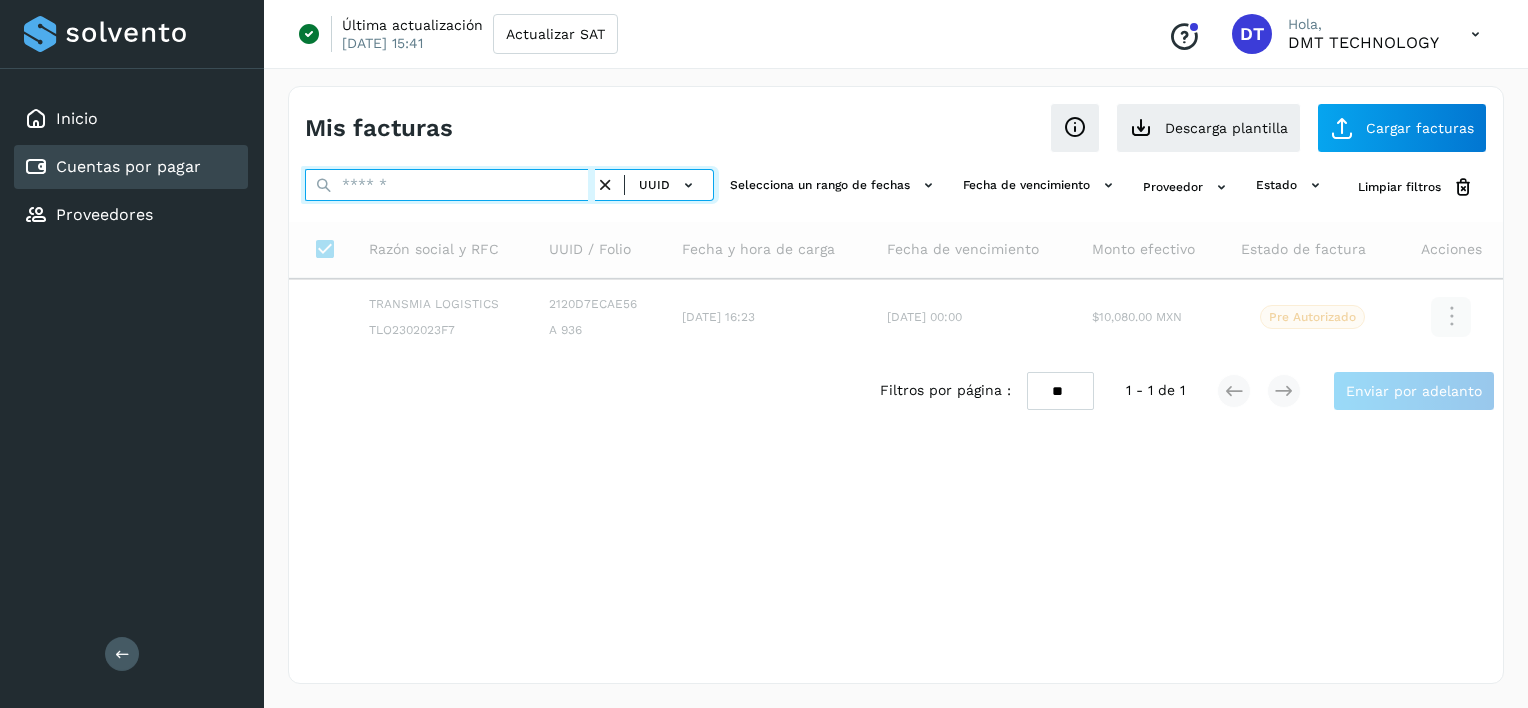 paste on "**********" 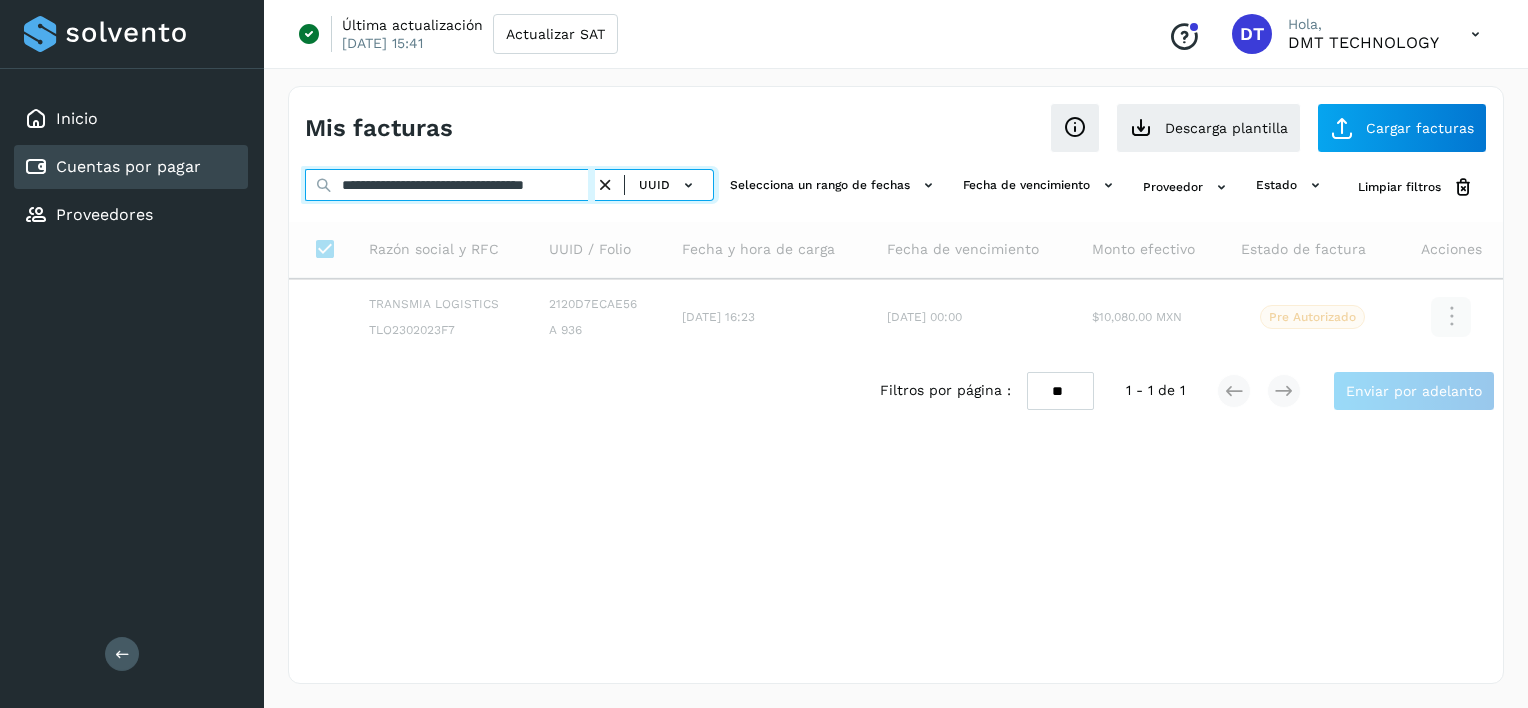 scroll, scrollTop: 0, scrollLeft: 56, axis: horizontal 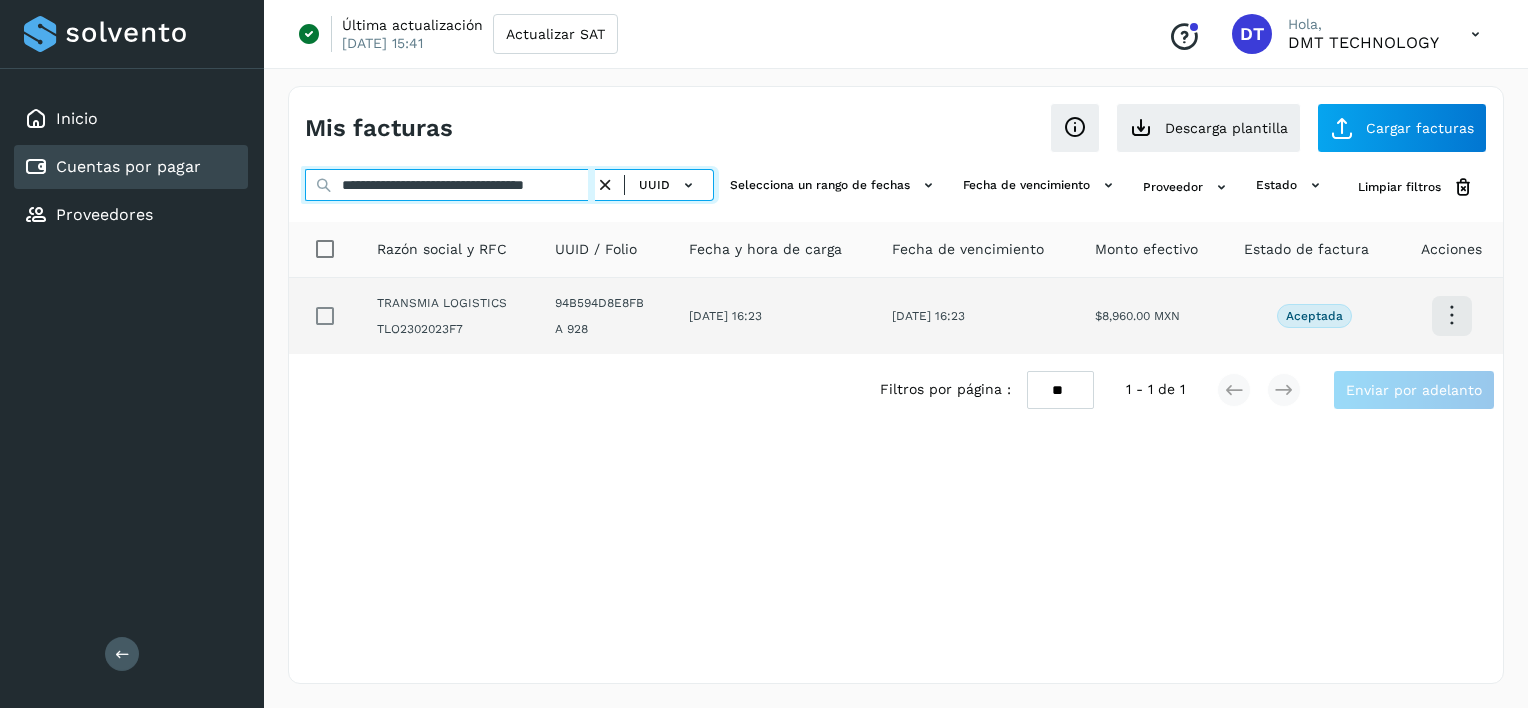 type on "**********" 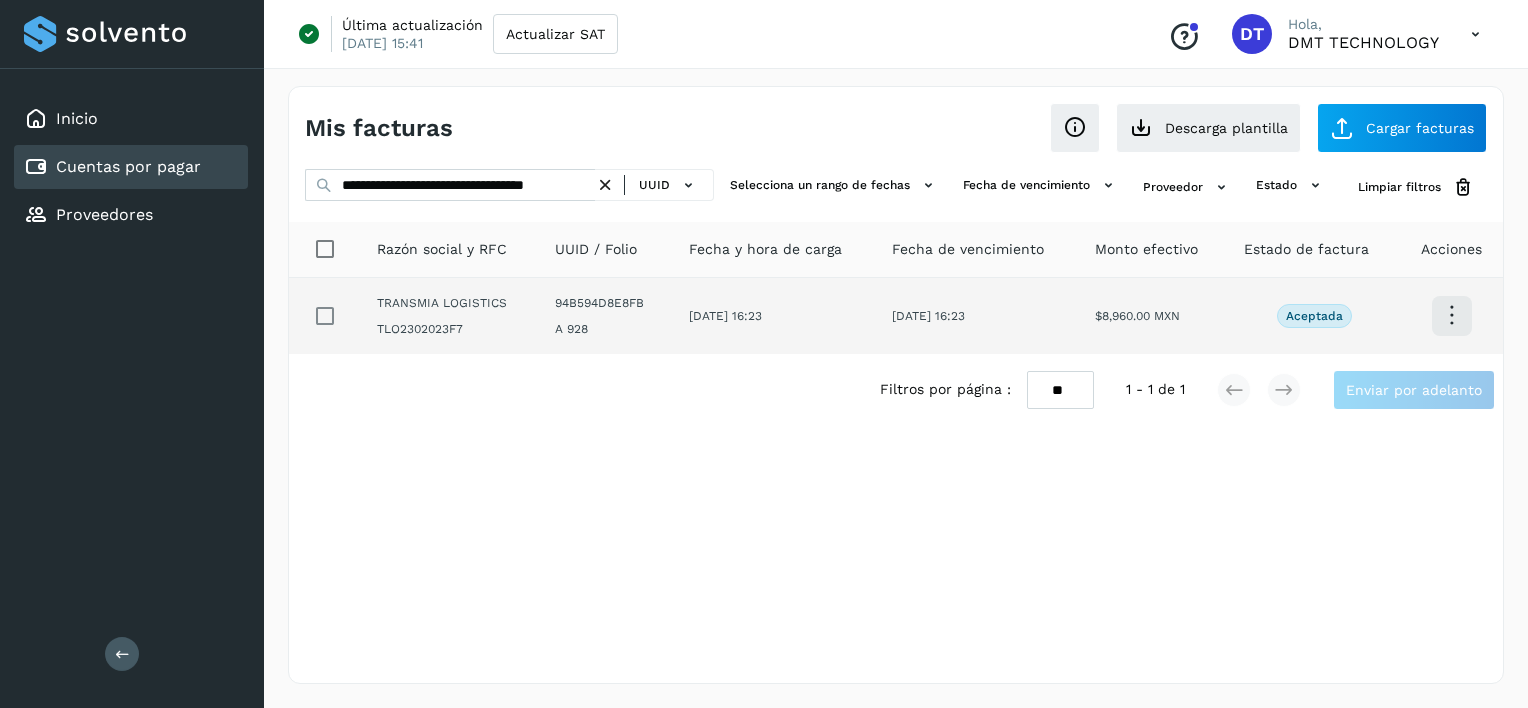scroll, scrollTop: 0, scrollLeft: 0, axis: both 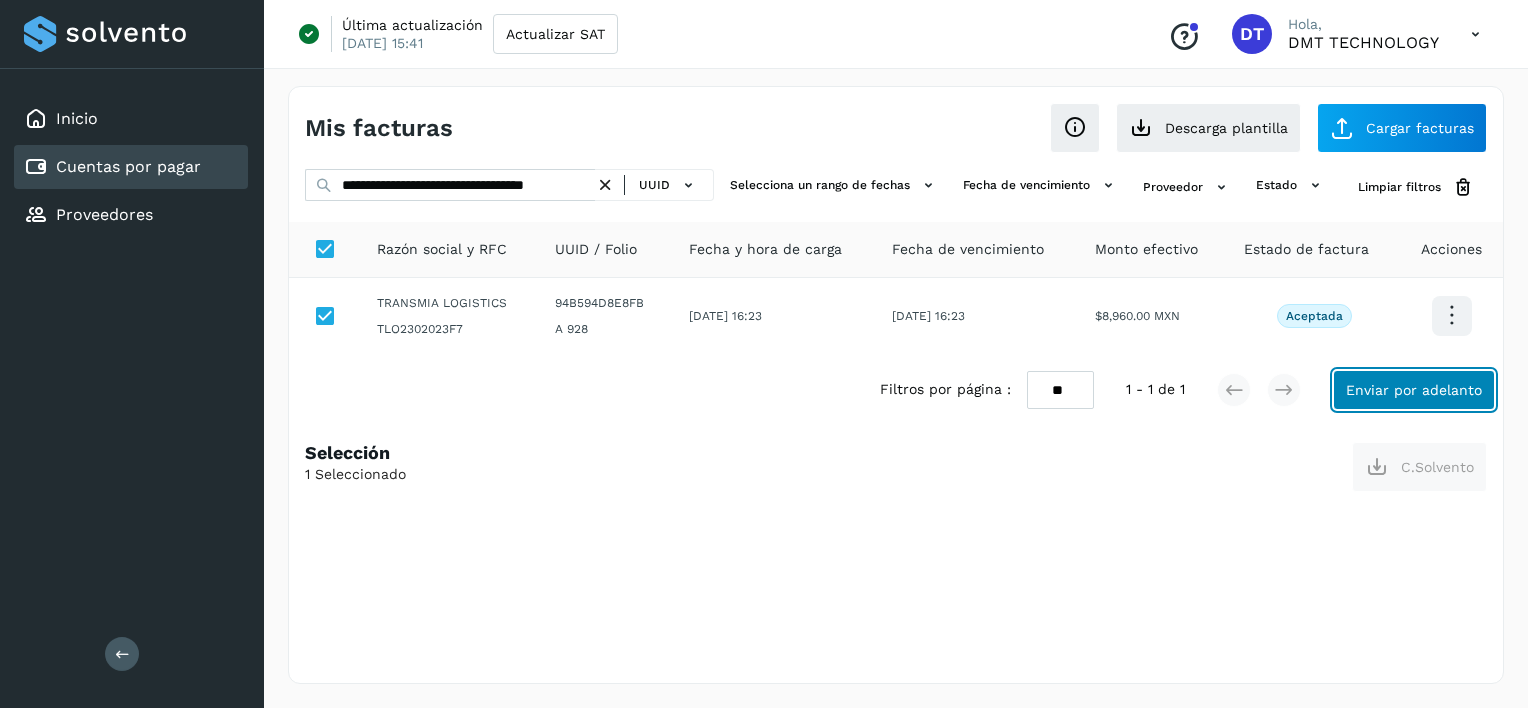 click on "Enviar por adelanto" 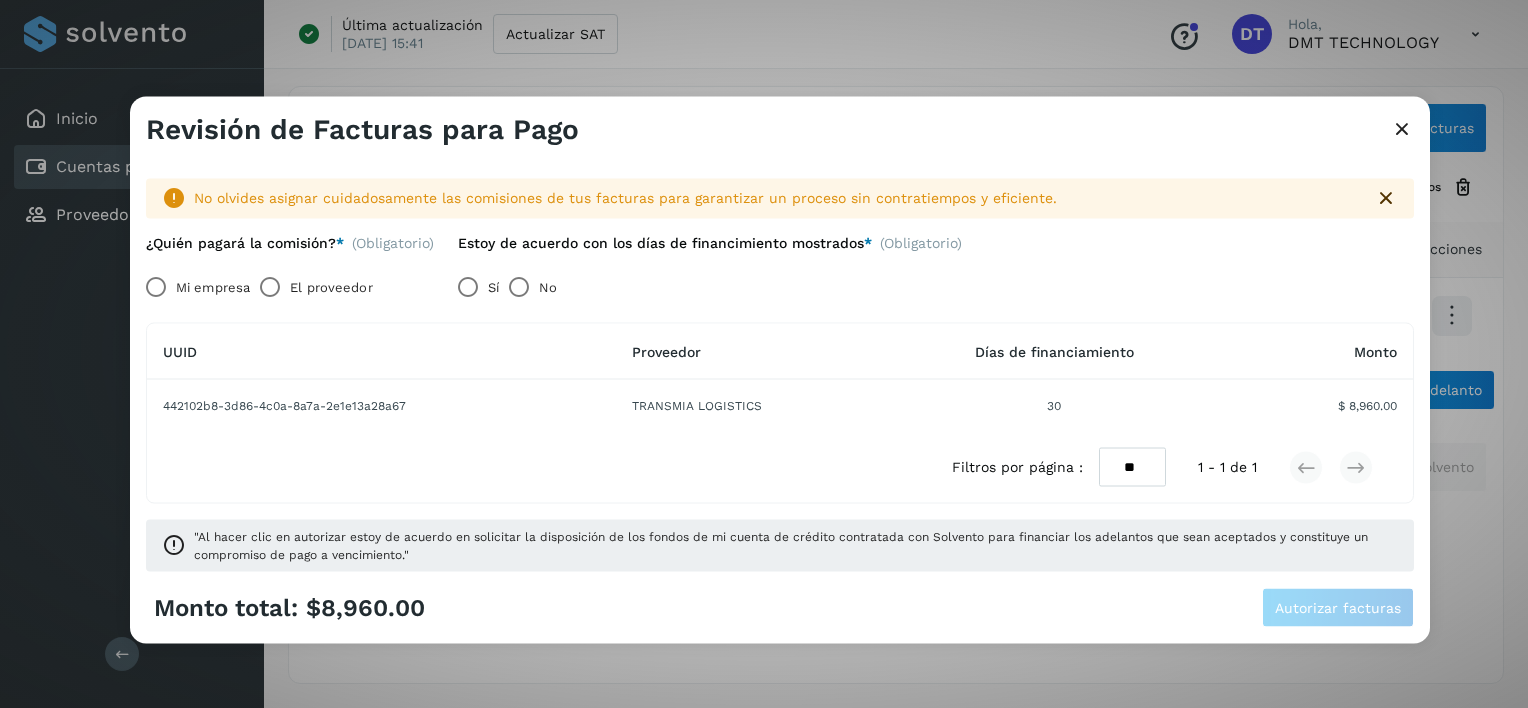 click on "El proveedor" at bounding box center [331, 287] 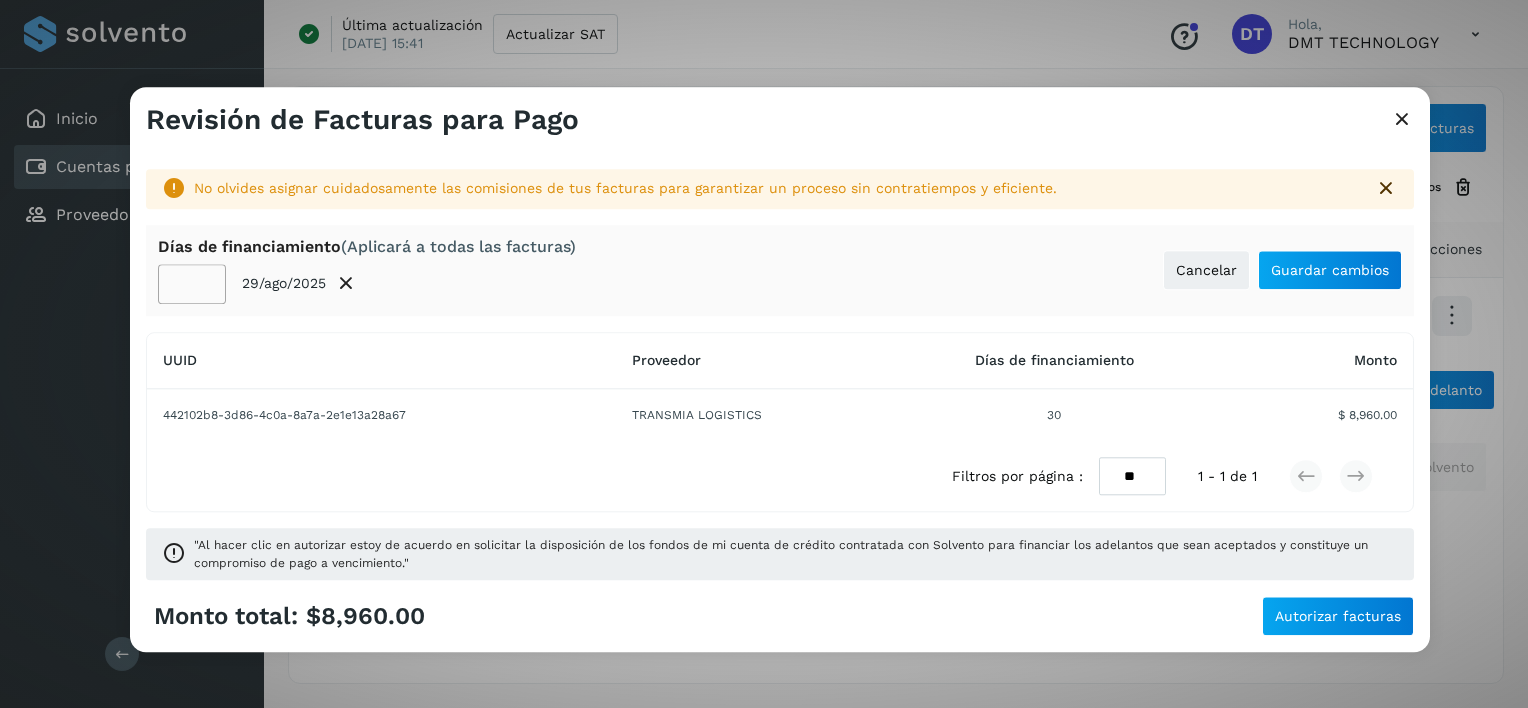 click on "**" 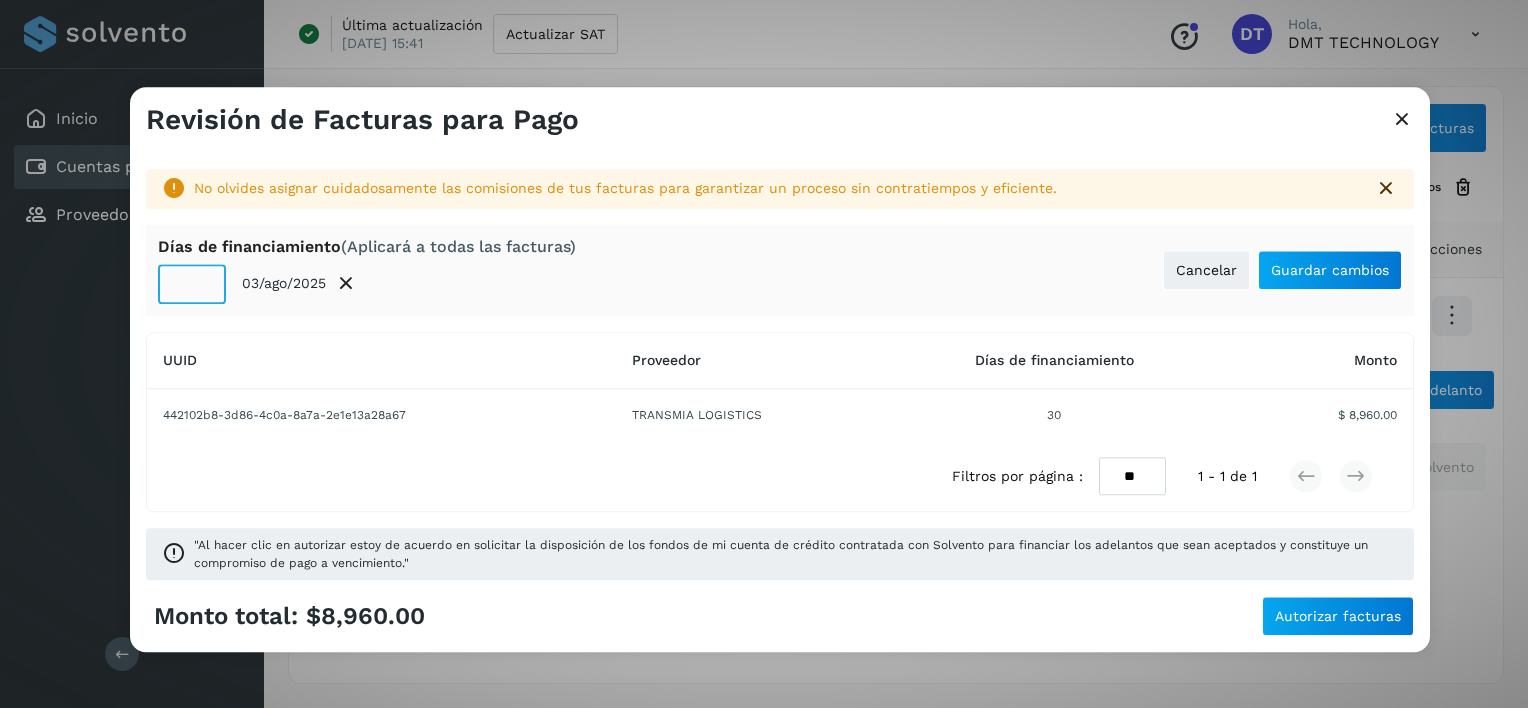type on "*" 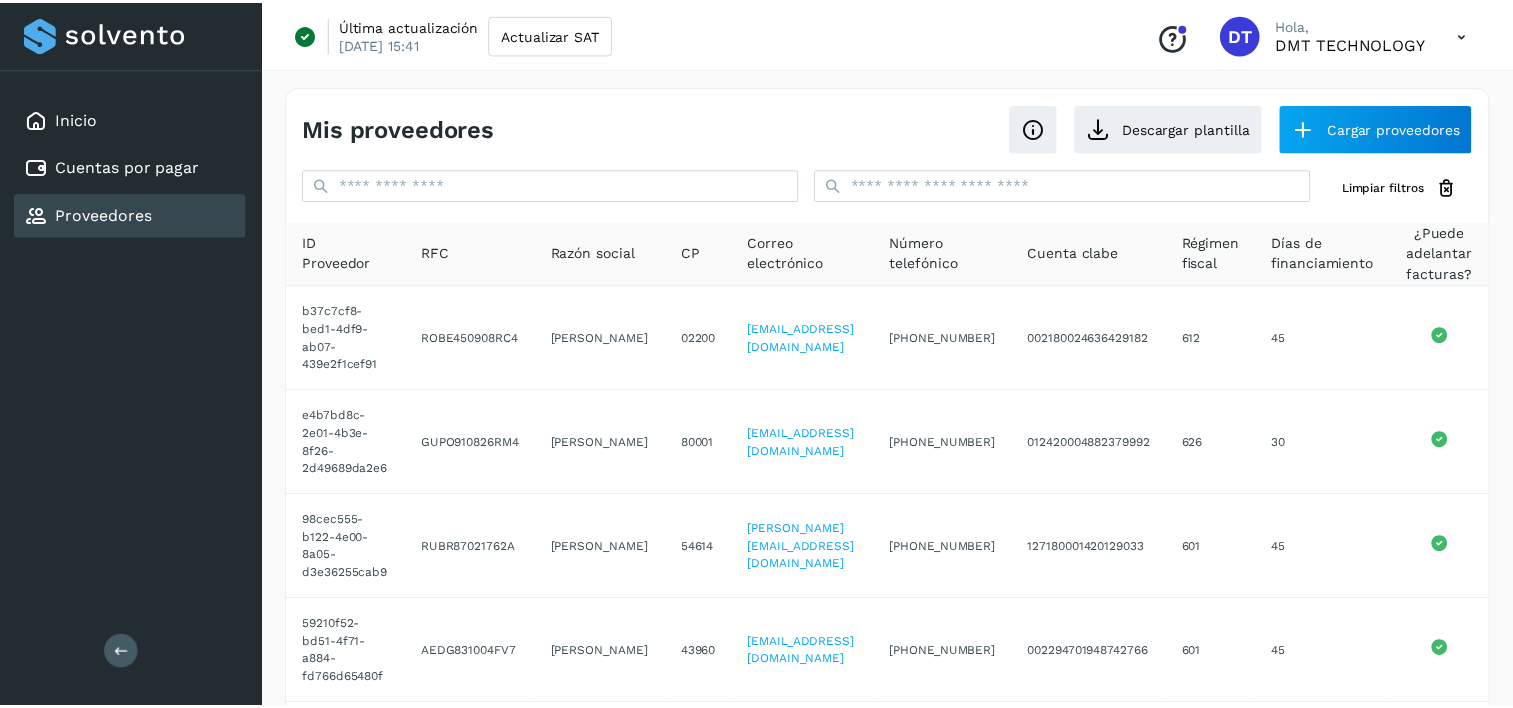 scroll, scrollTop: 0, scrollLeft: 0, axis: both 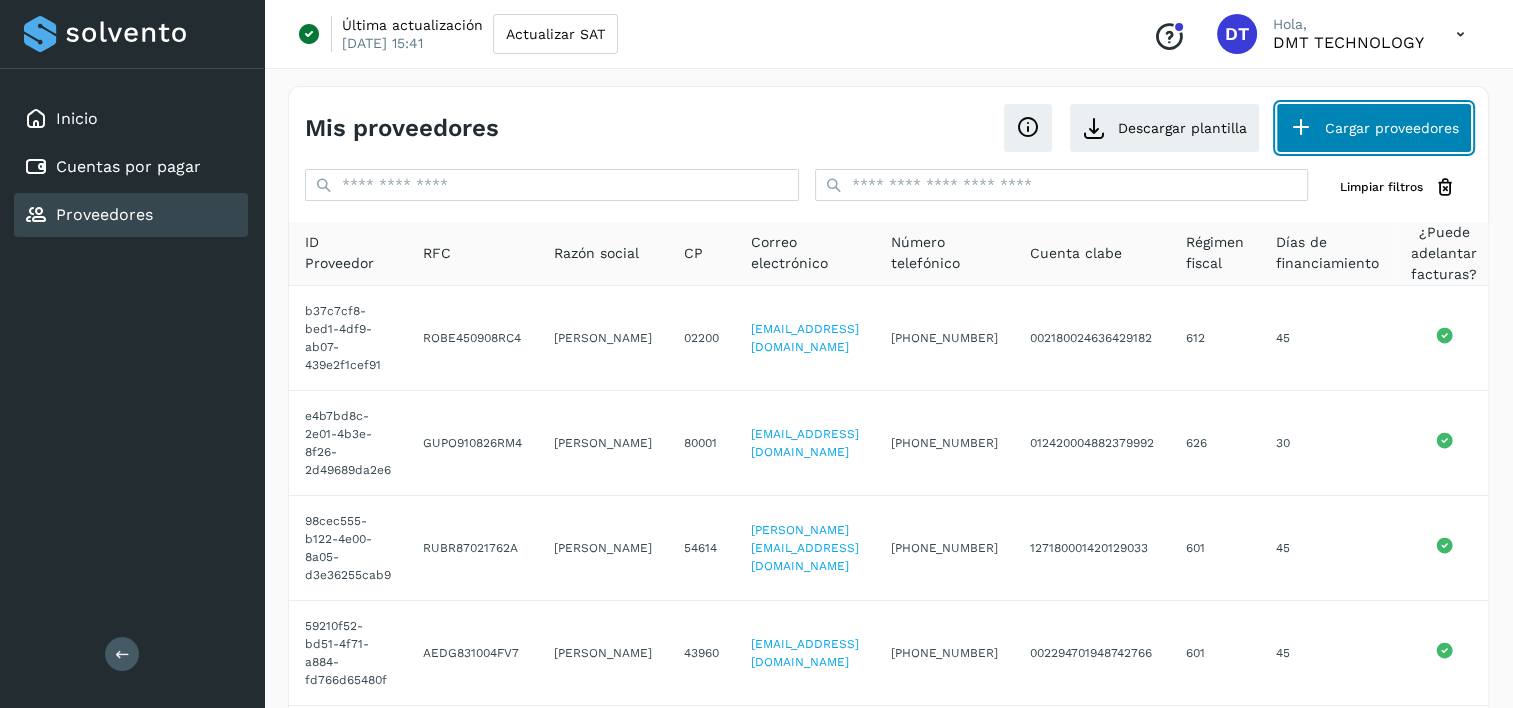 click at bounding box center (1301, 128) 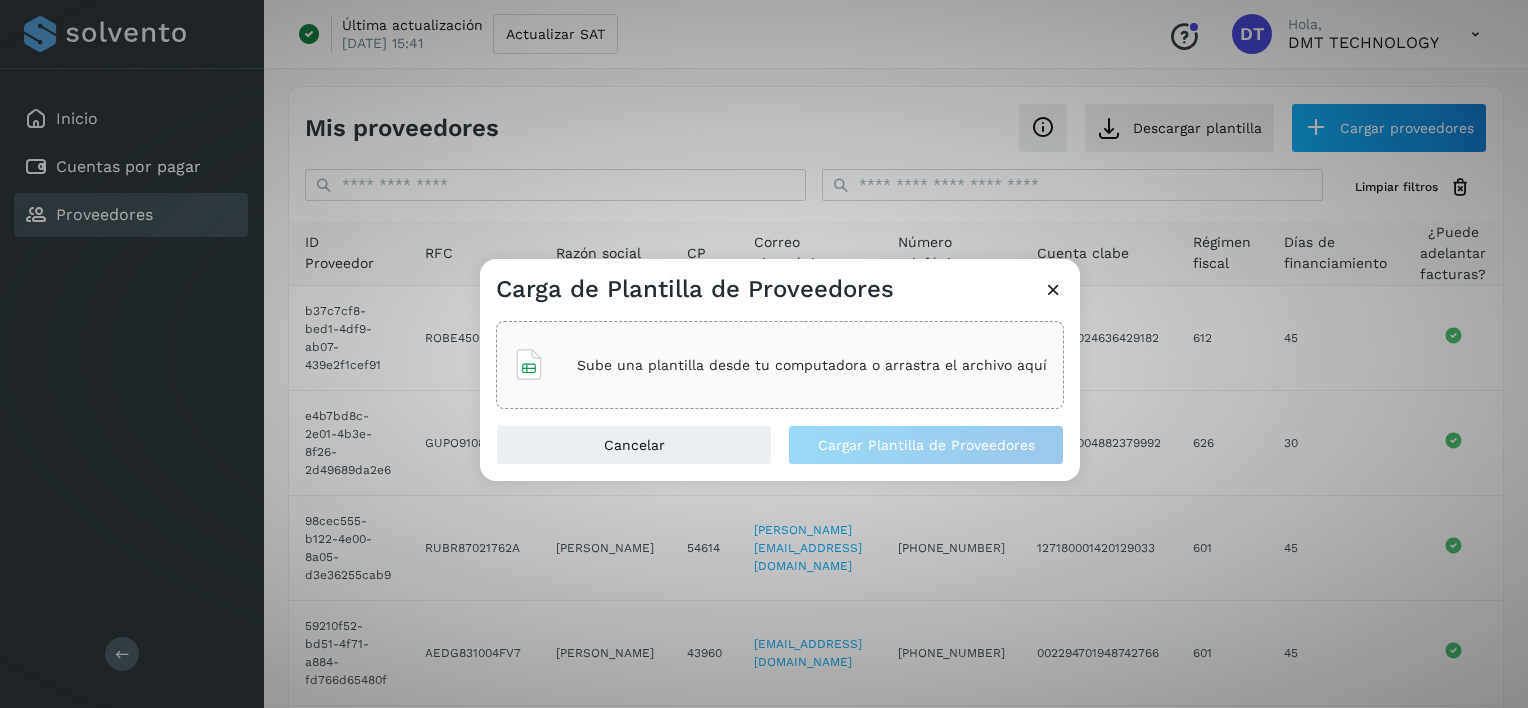 click on "Carga de Plantilla de Proveedores Sube una plantilla desde tu computadora o arrastra el archivo aquí Cancelar Cargar Plantilla de Proveedores" at bounding box center [764, 354] 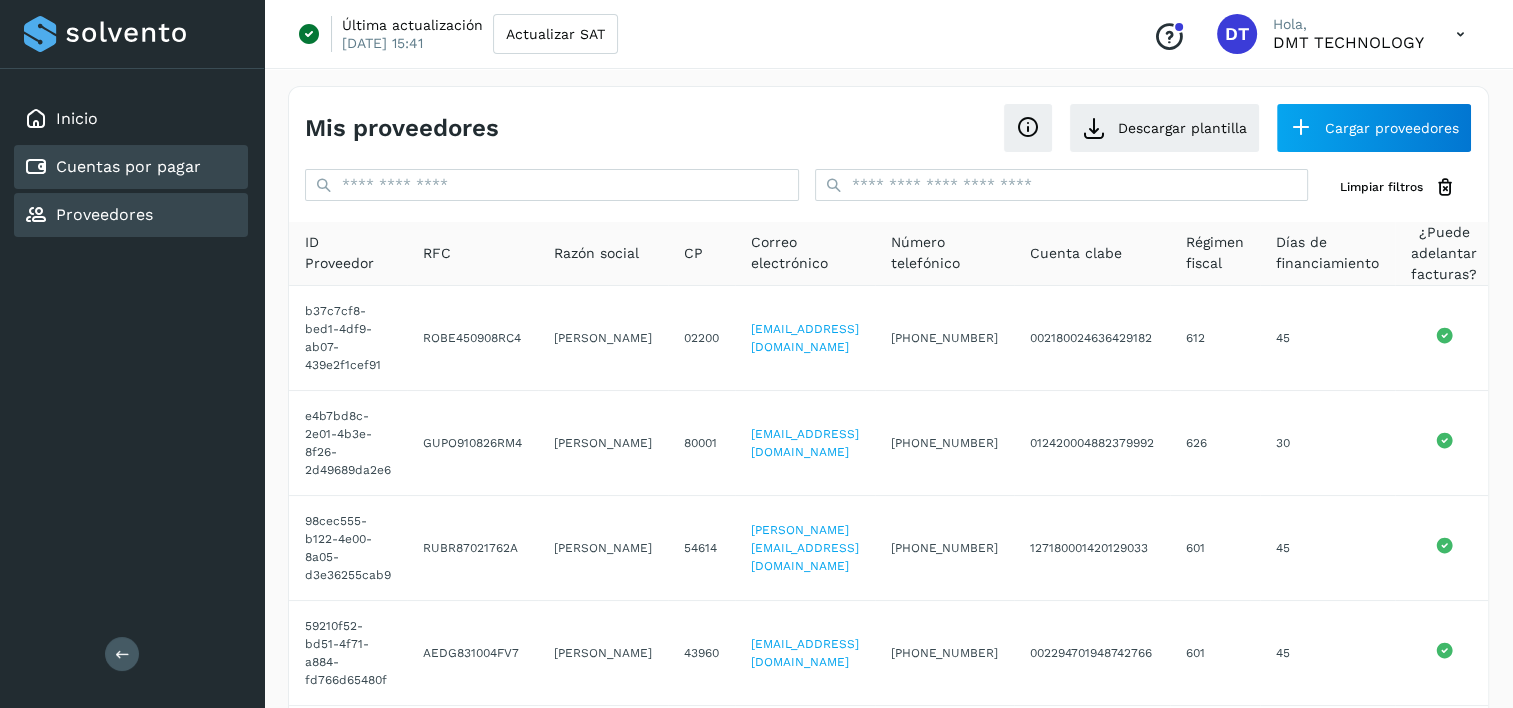 click on "Cuentas por pagar" at bounding box center [128, 166] 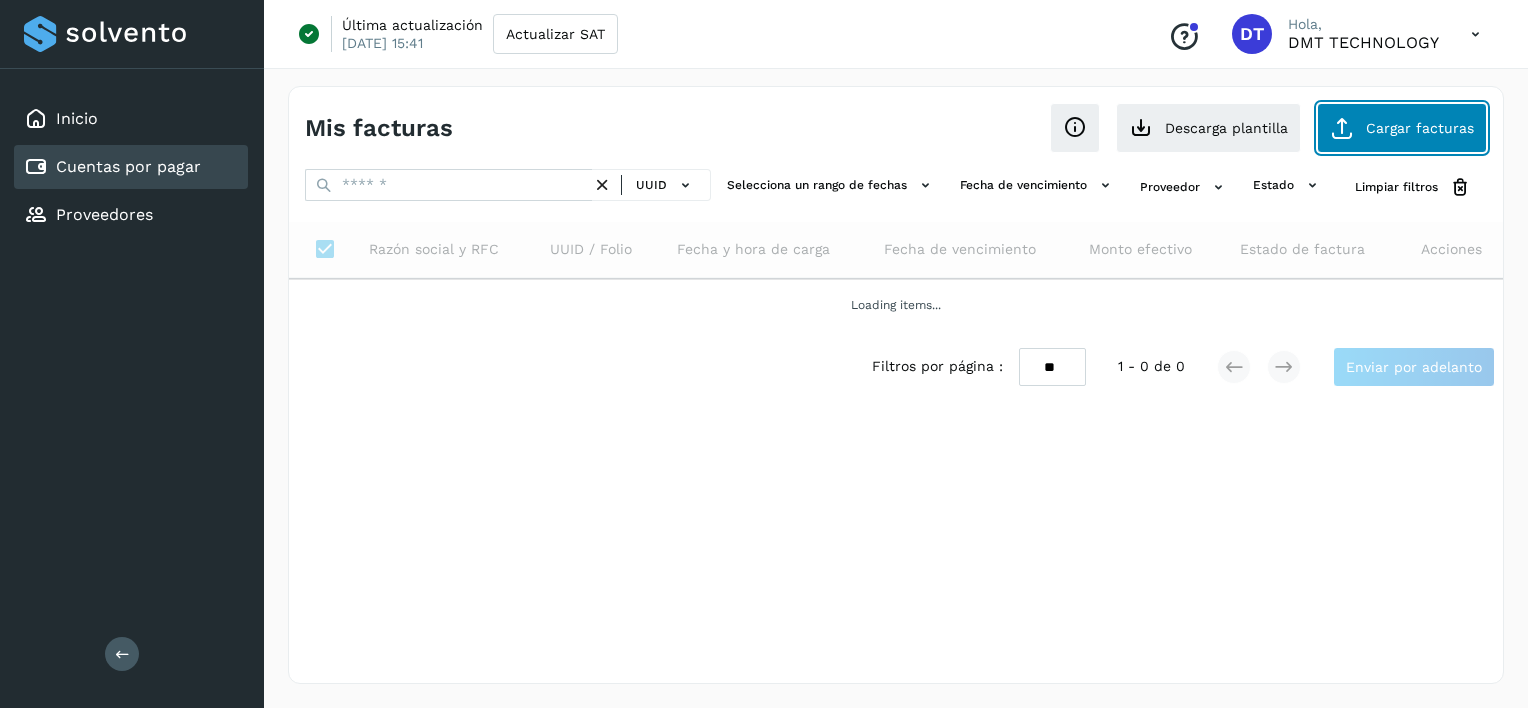 click on "Cargar facturas" 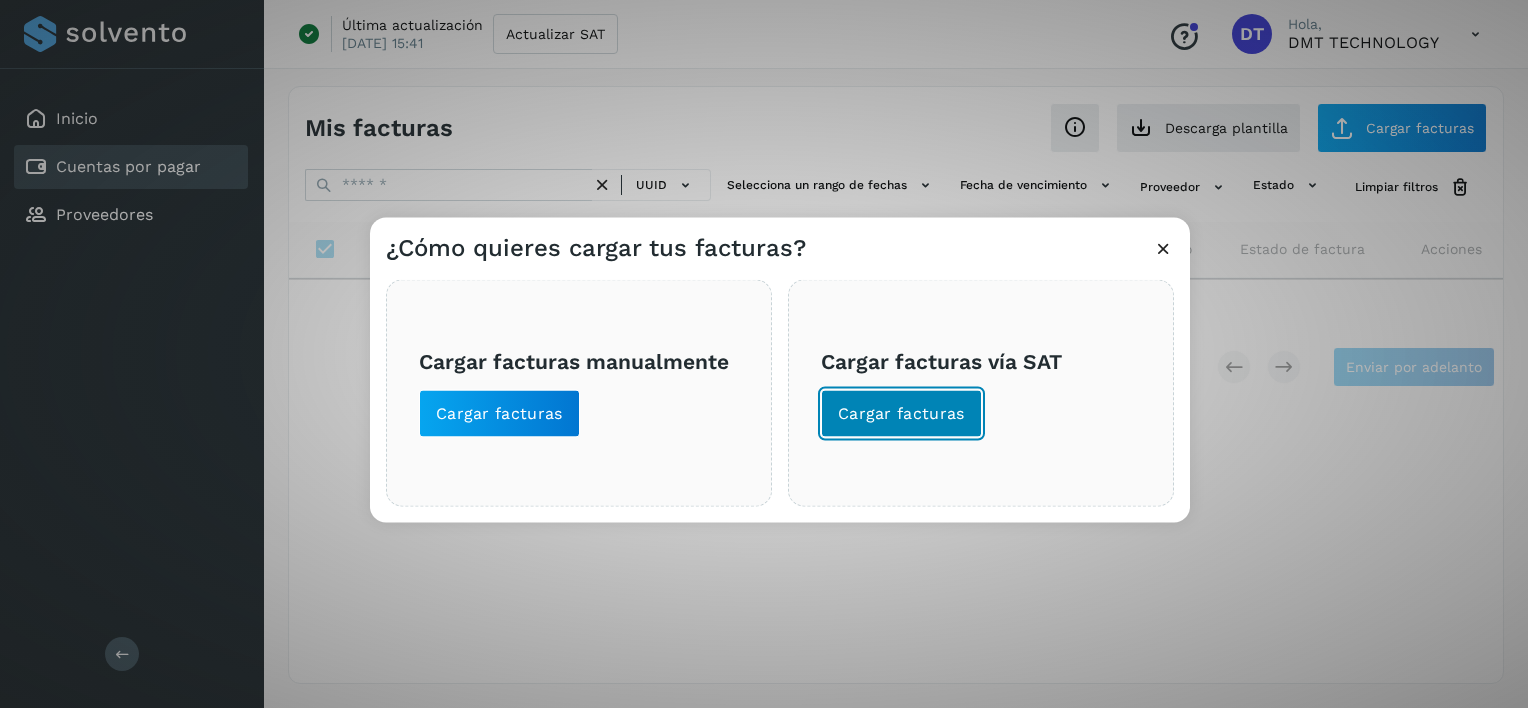 click on "Cargar facturas" at bounding box center [901, 414] 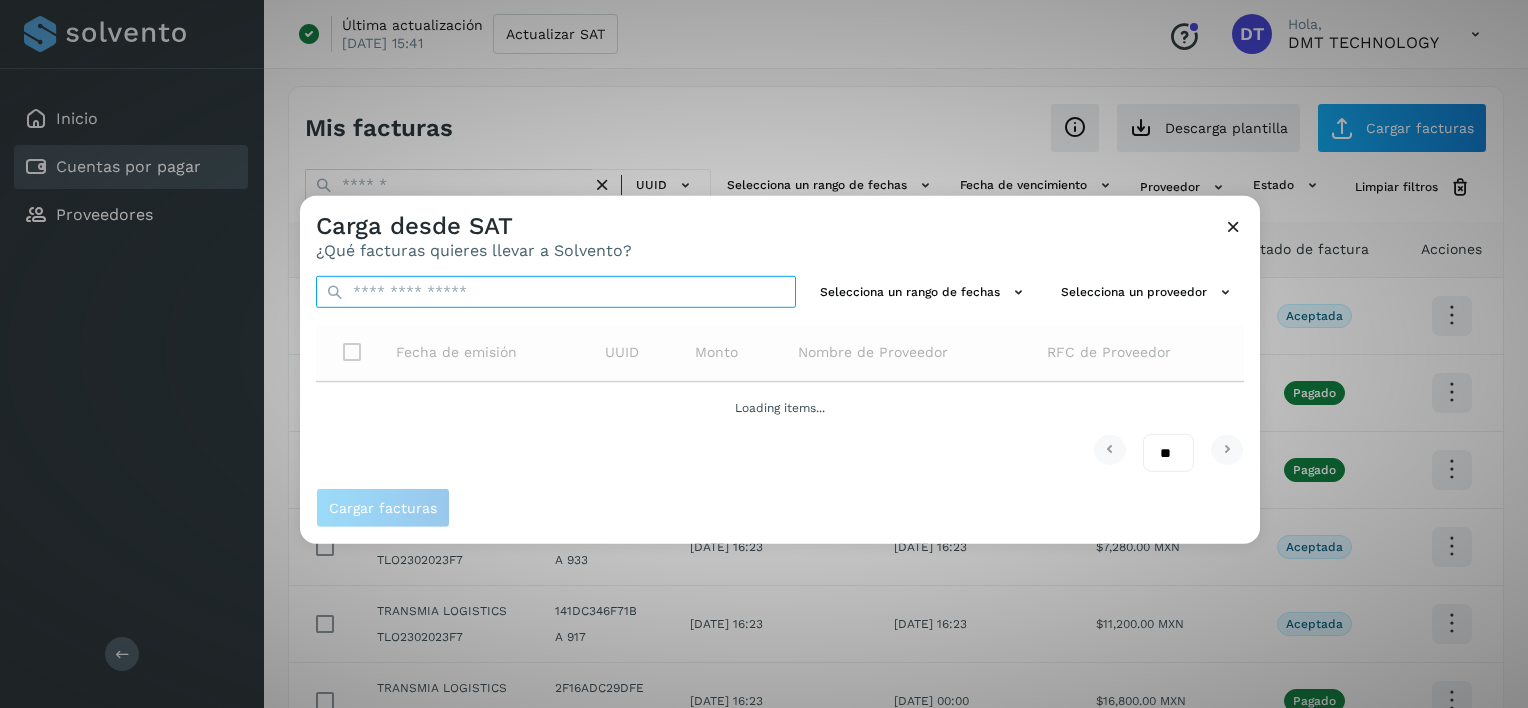 click at bounding box center (556, 292) 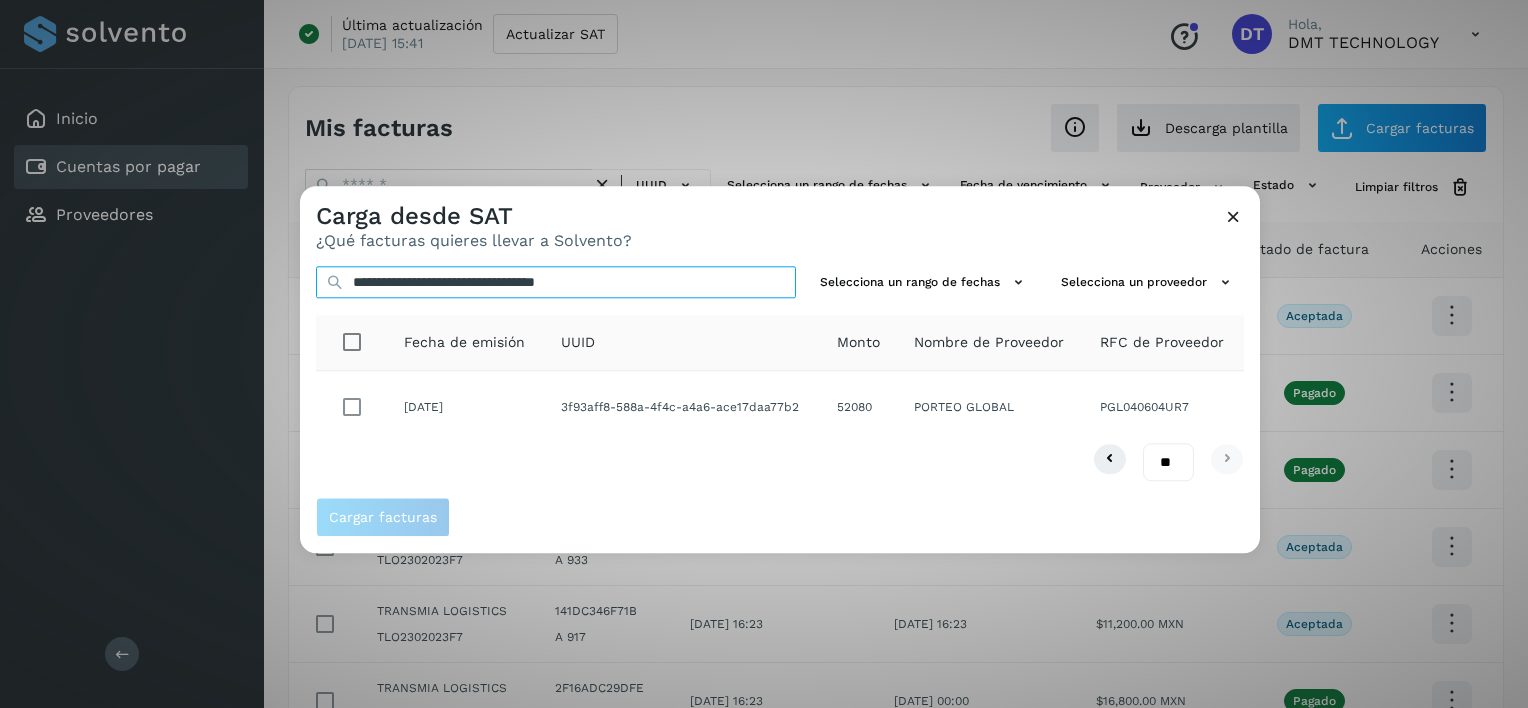 type on "**********" 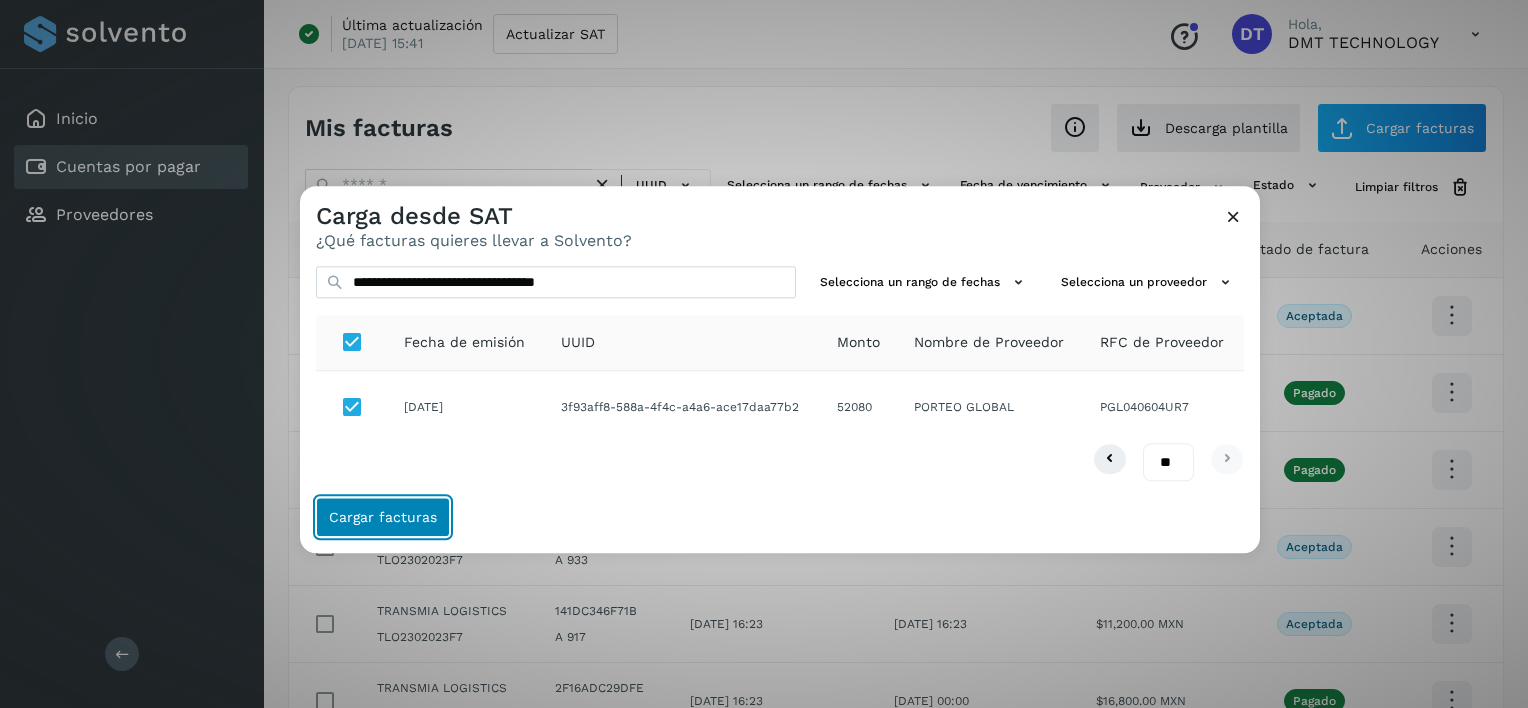 click on "Cargar facturas" 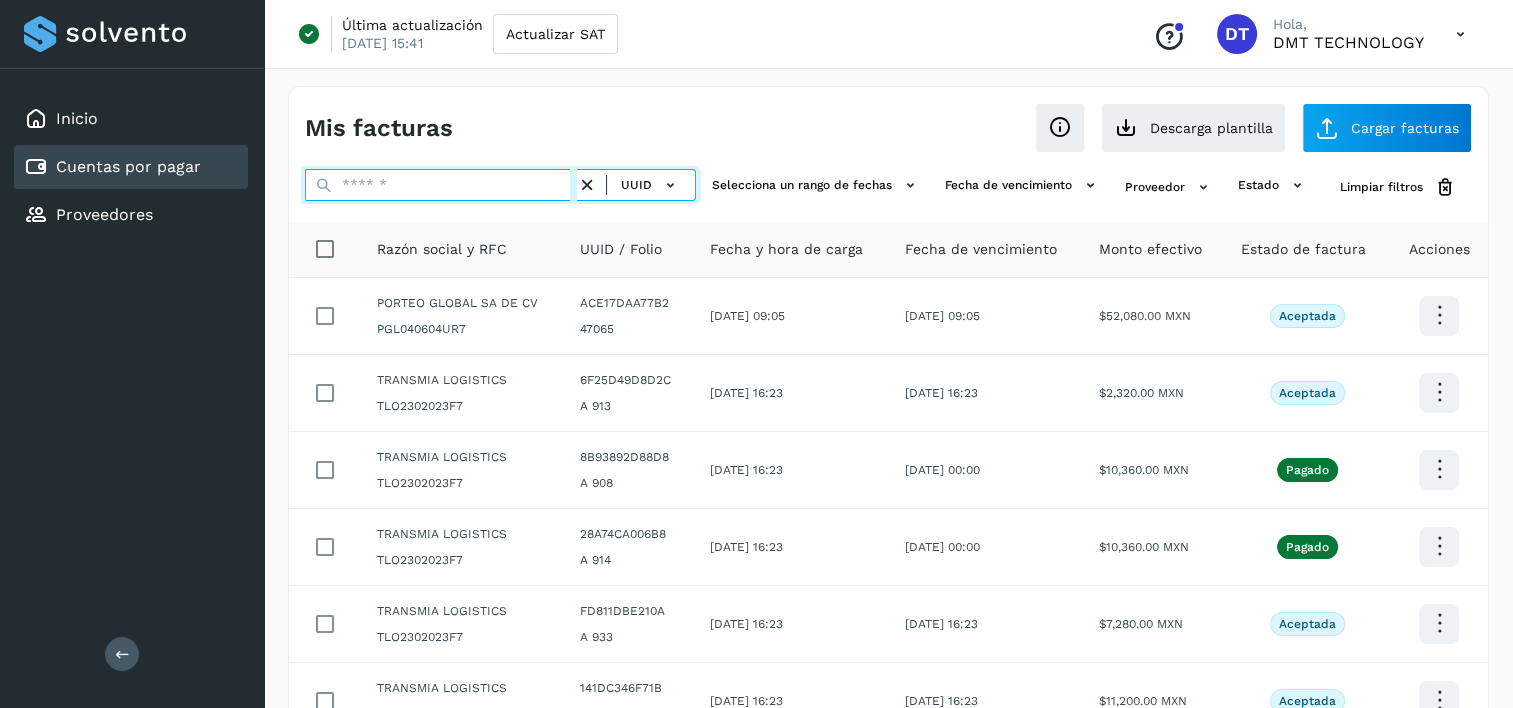 click at bounding box center (441, 185) 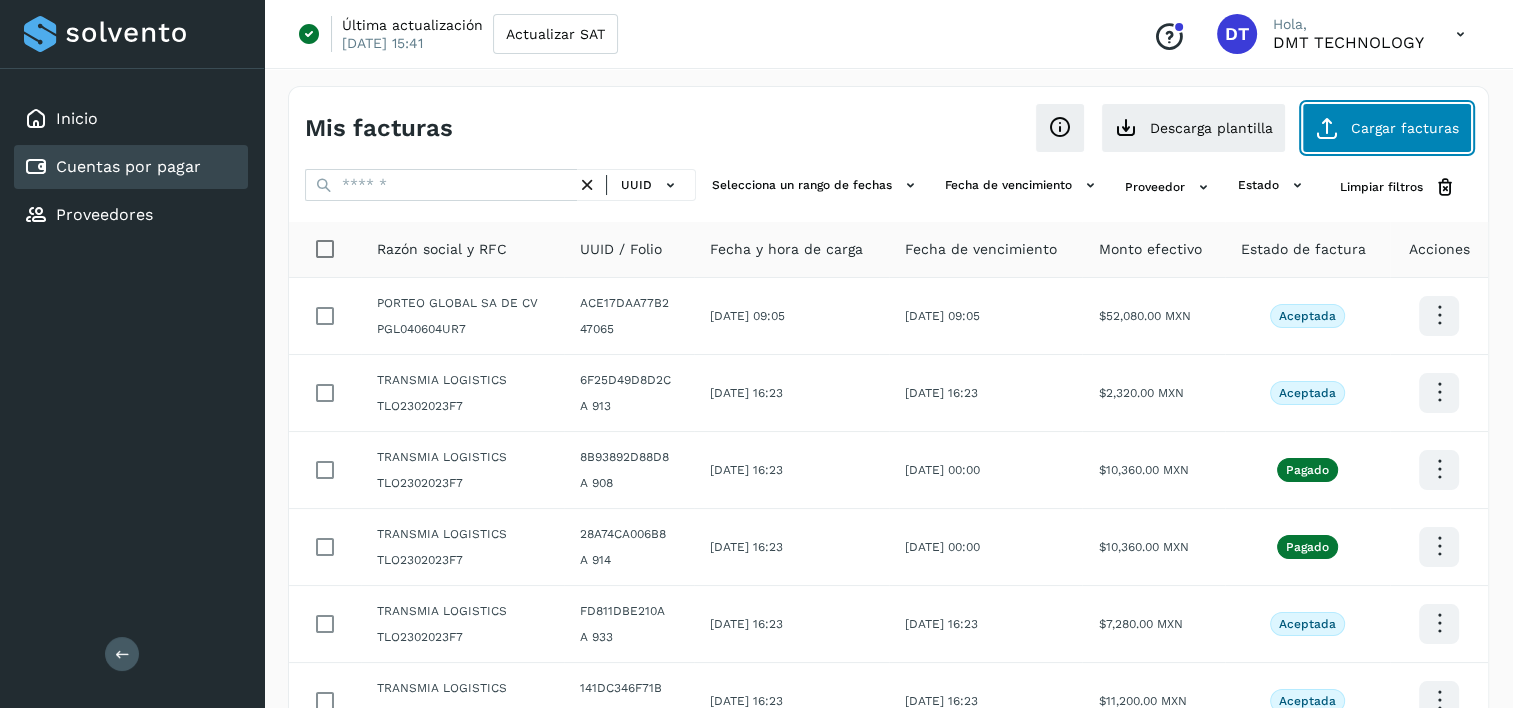 click on "Cargar facturas" 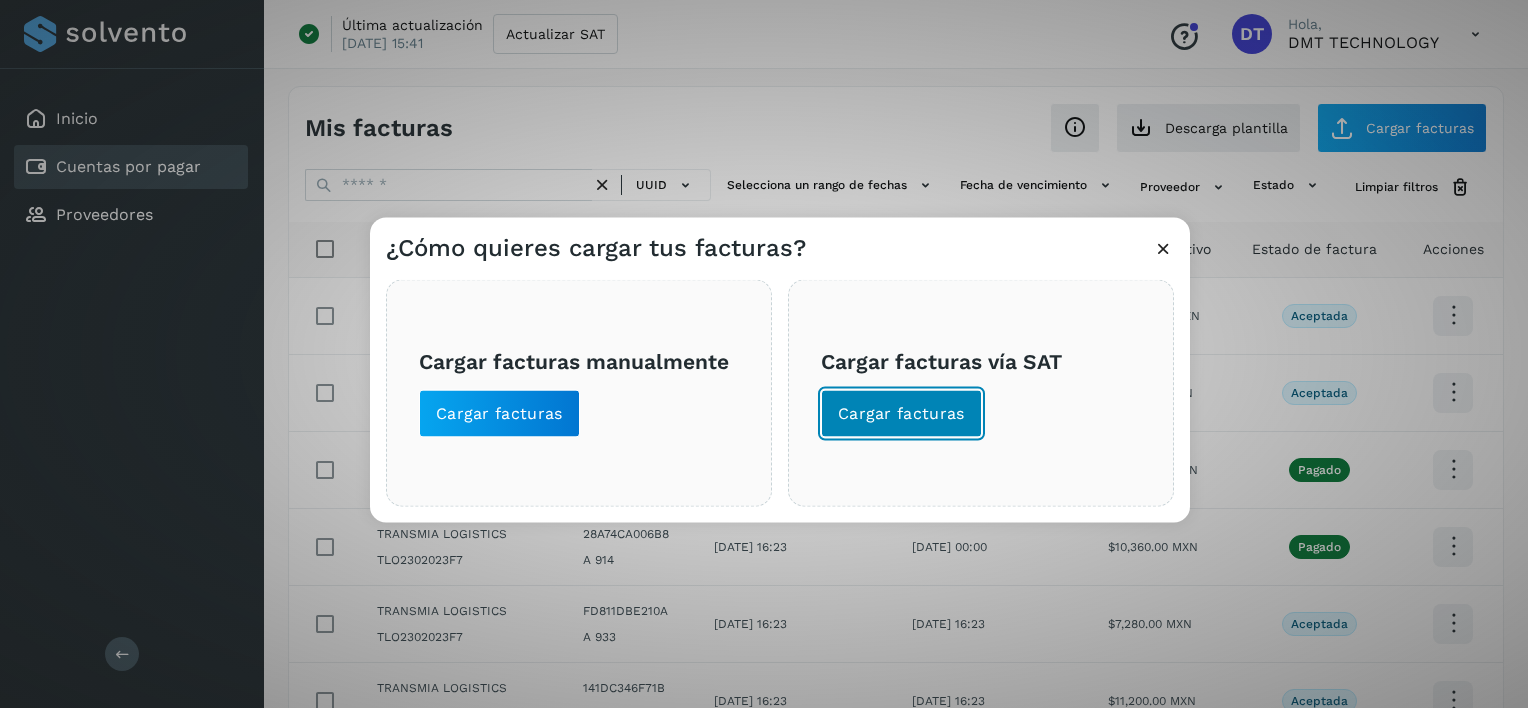 click on "Cargar facturas" at bounding box center (901, 414) 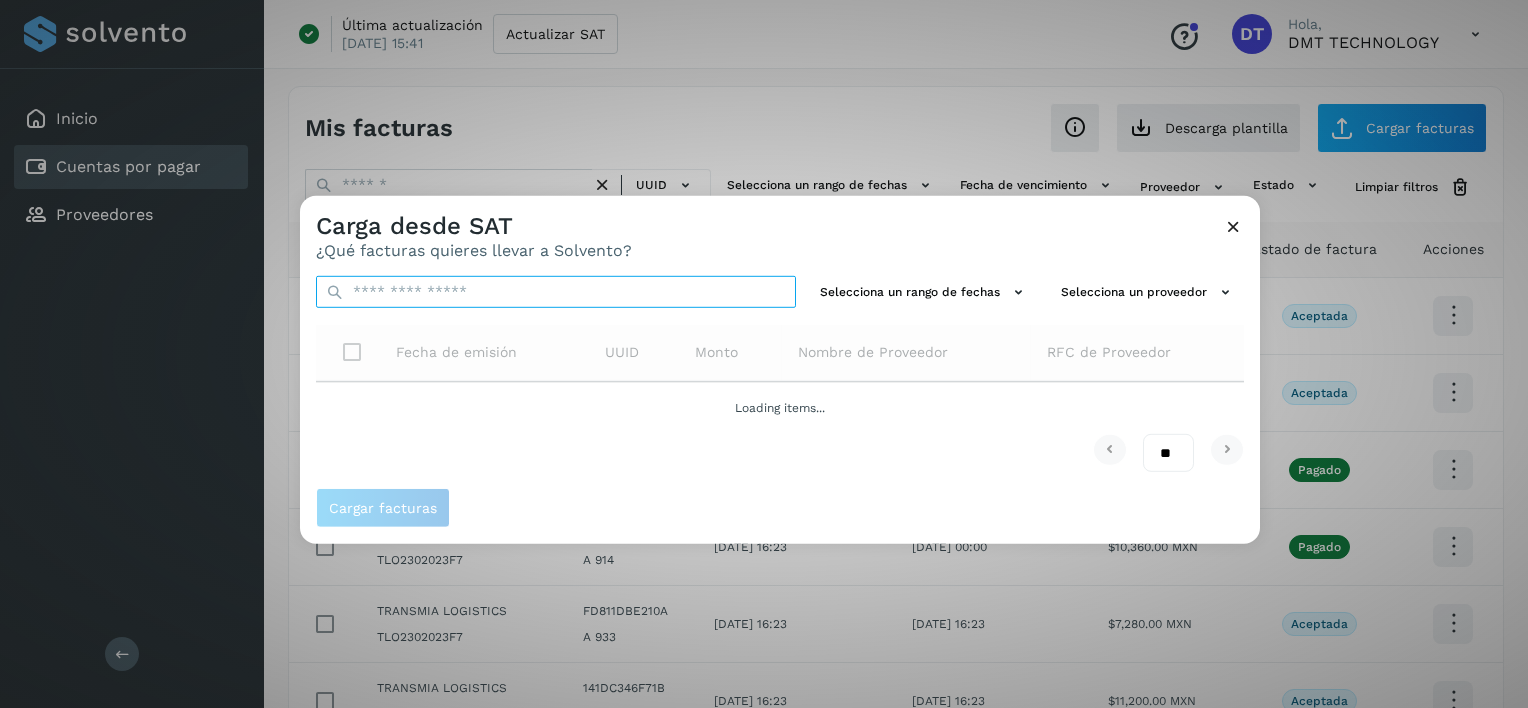 click at bounding box center [556, 292] 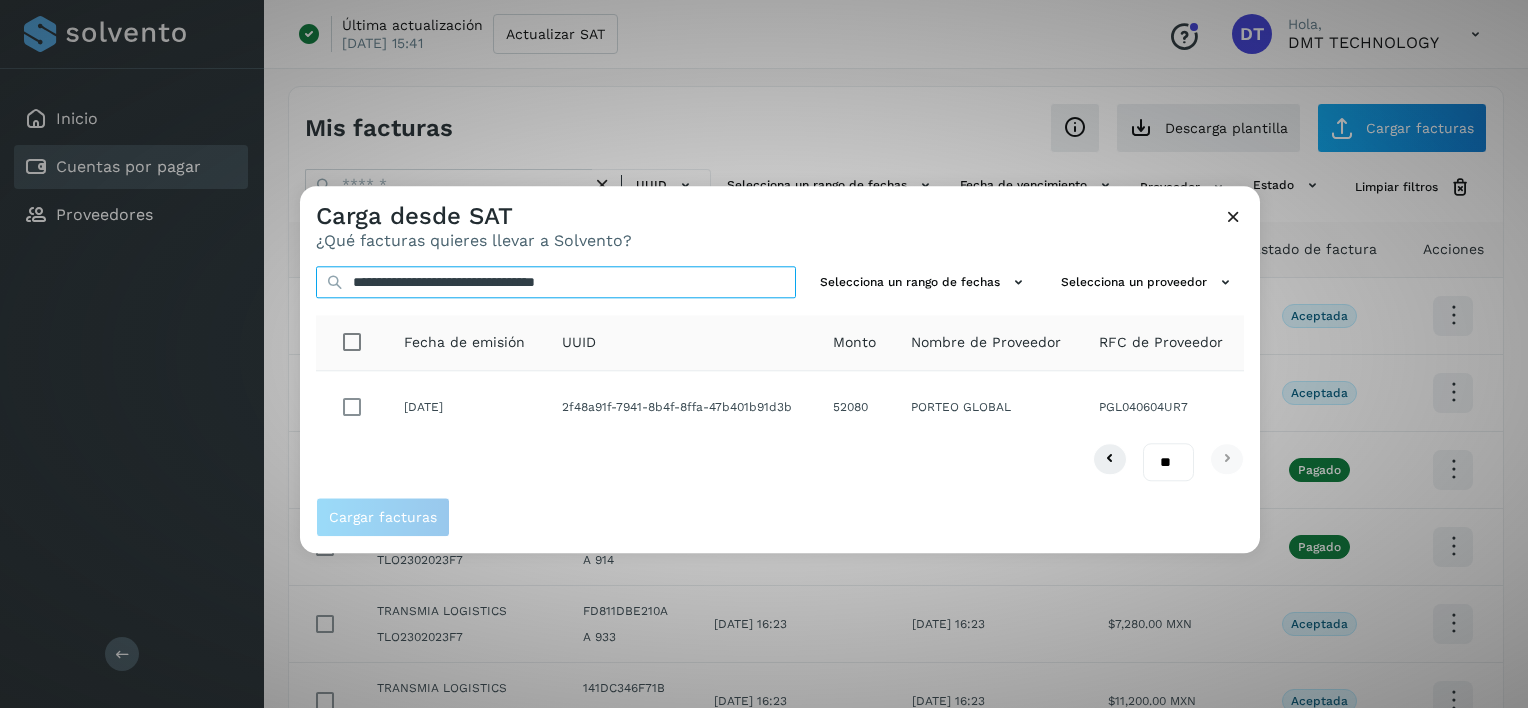 type on "**********" 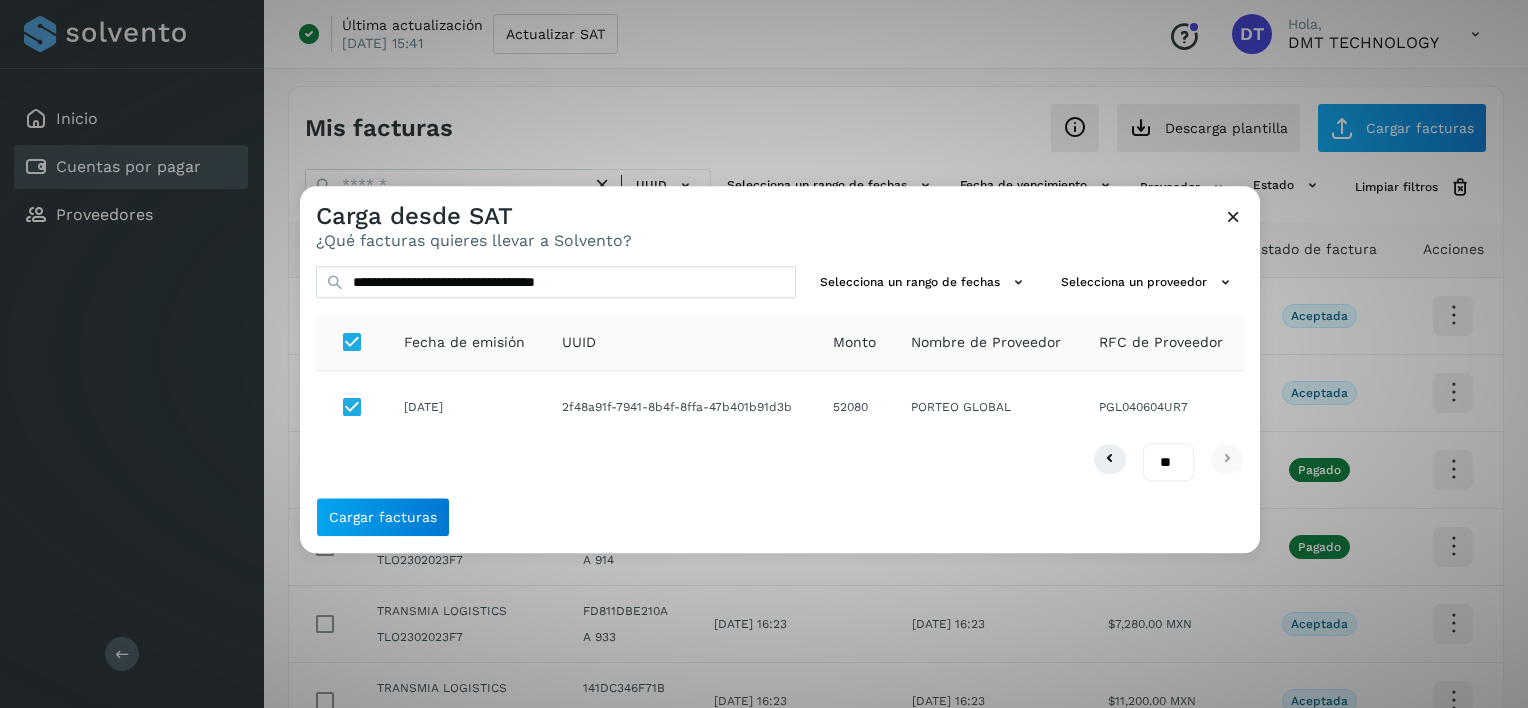 click on "**********" at bounding box center (780, 373) 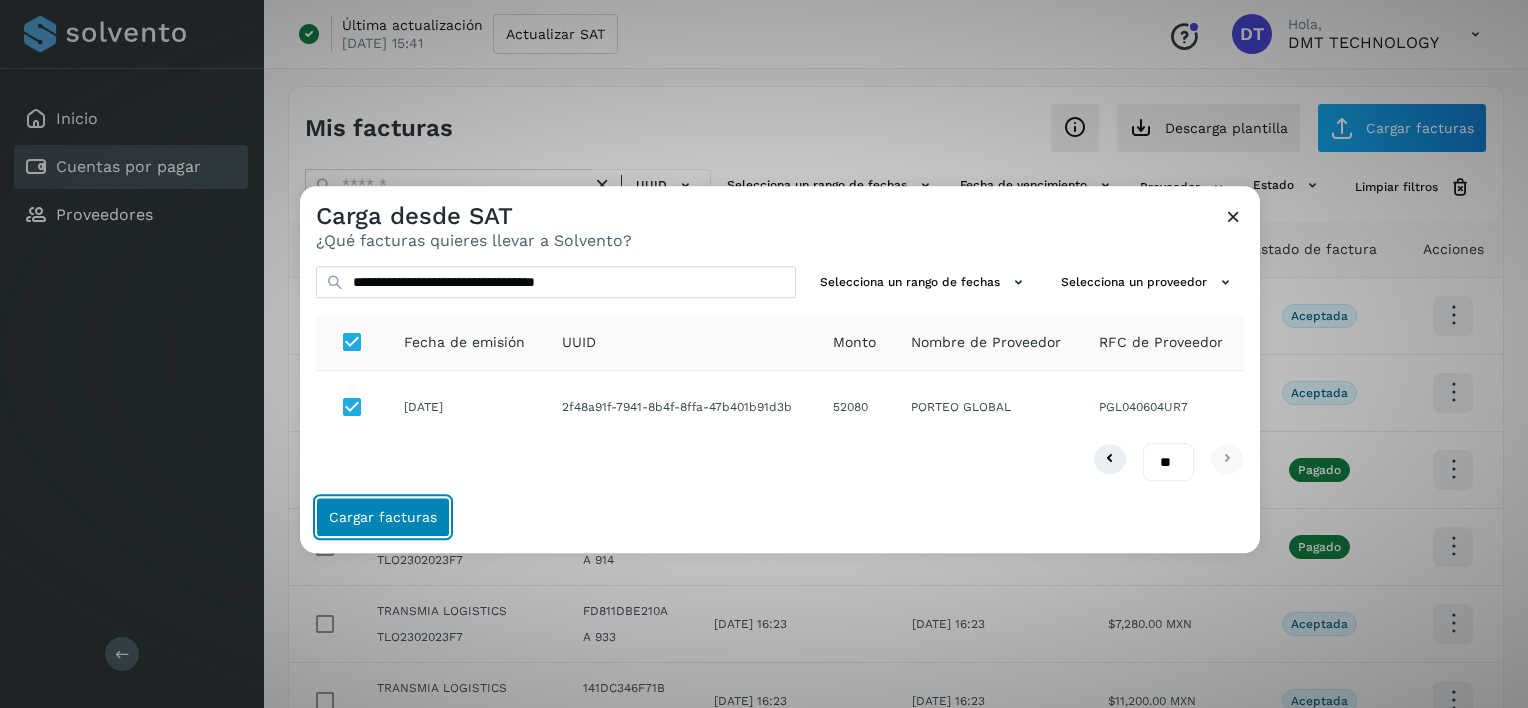 click on "Cargar facturas" 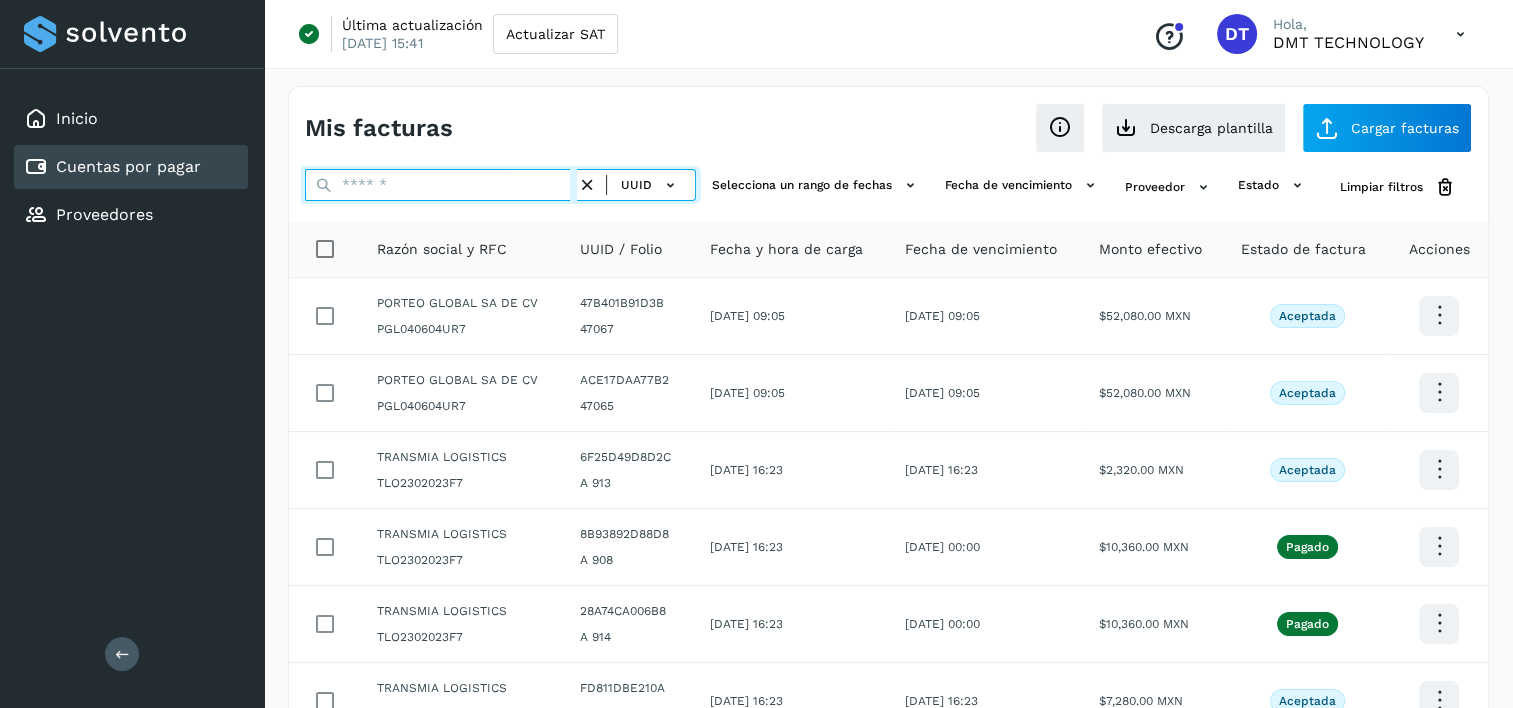 click at bounding box center [441, 185] 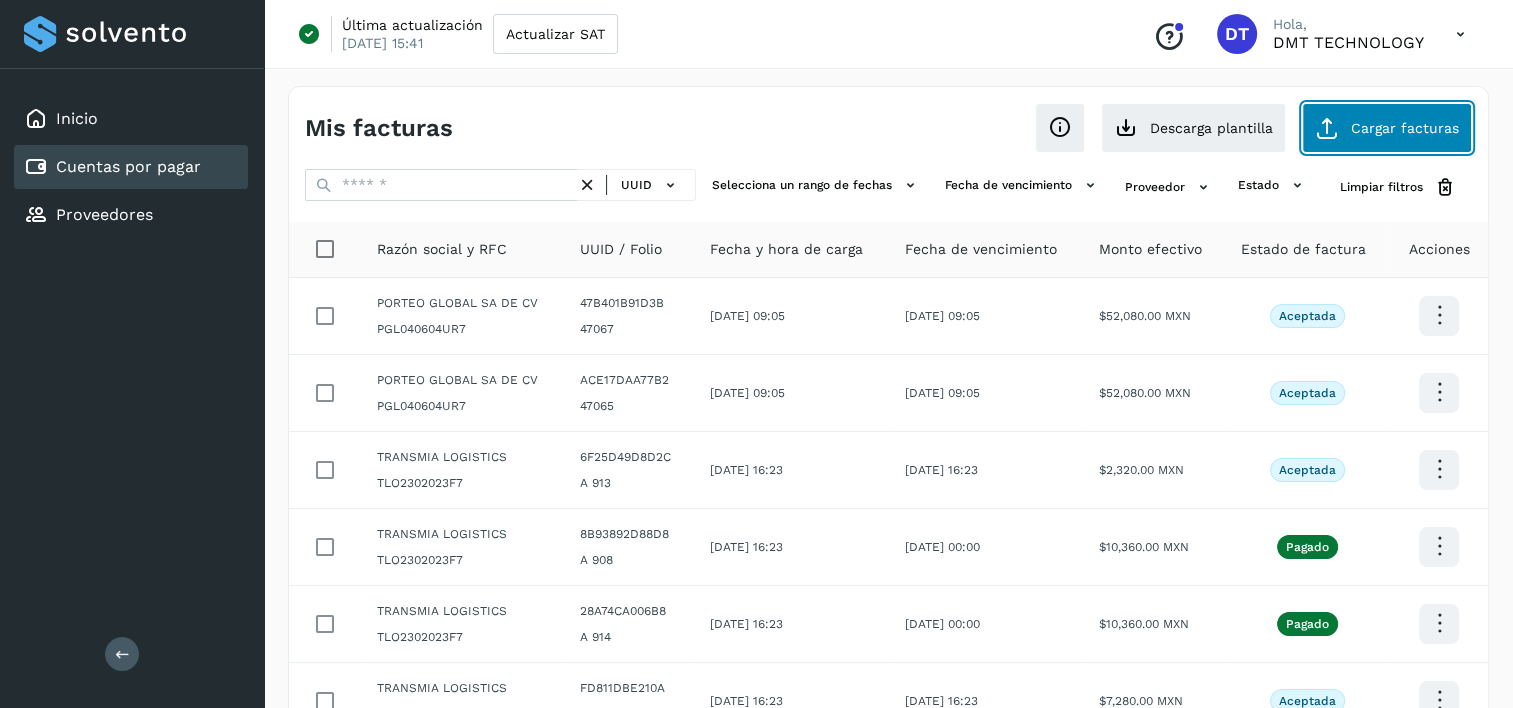 click on "Cargar facturas" 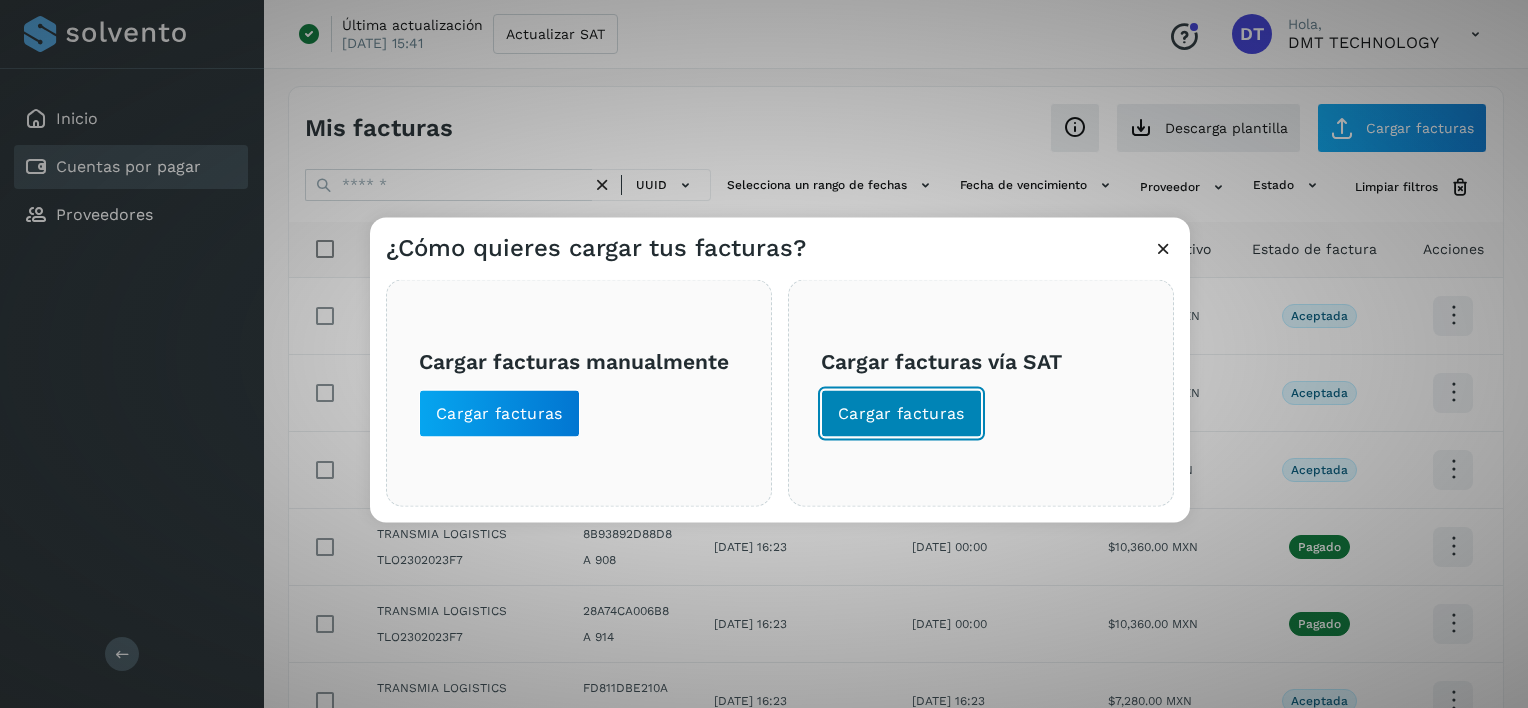 click on "Cargar facturas" at bounding box center [901, 414] 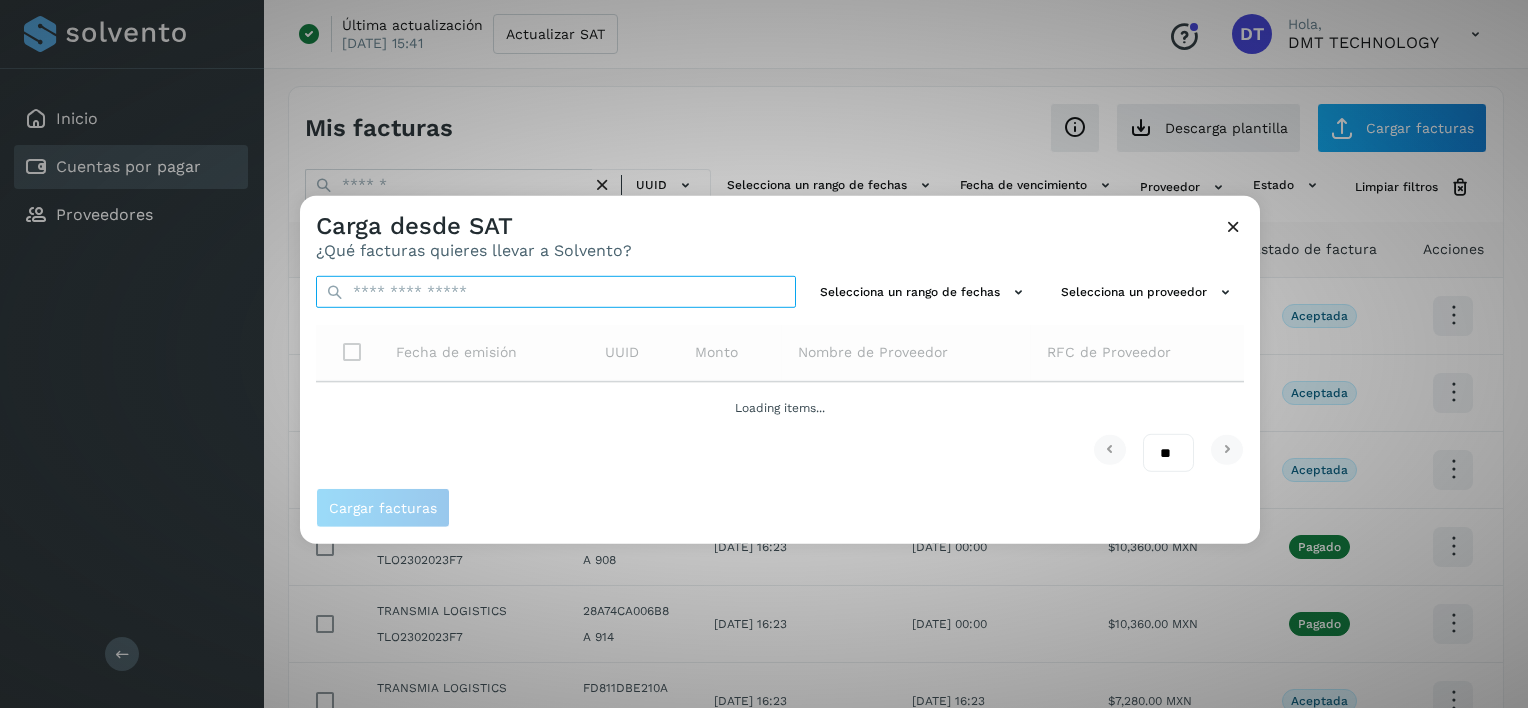 click at bounding box center [556, 292] 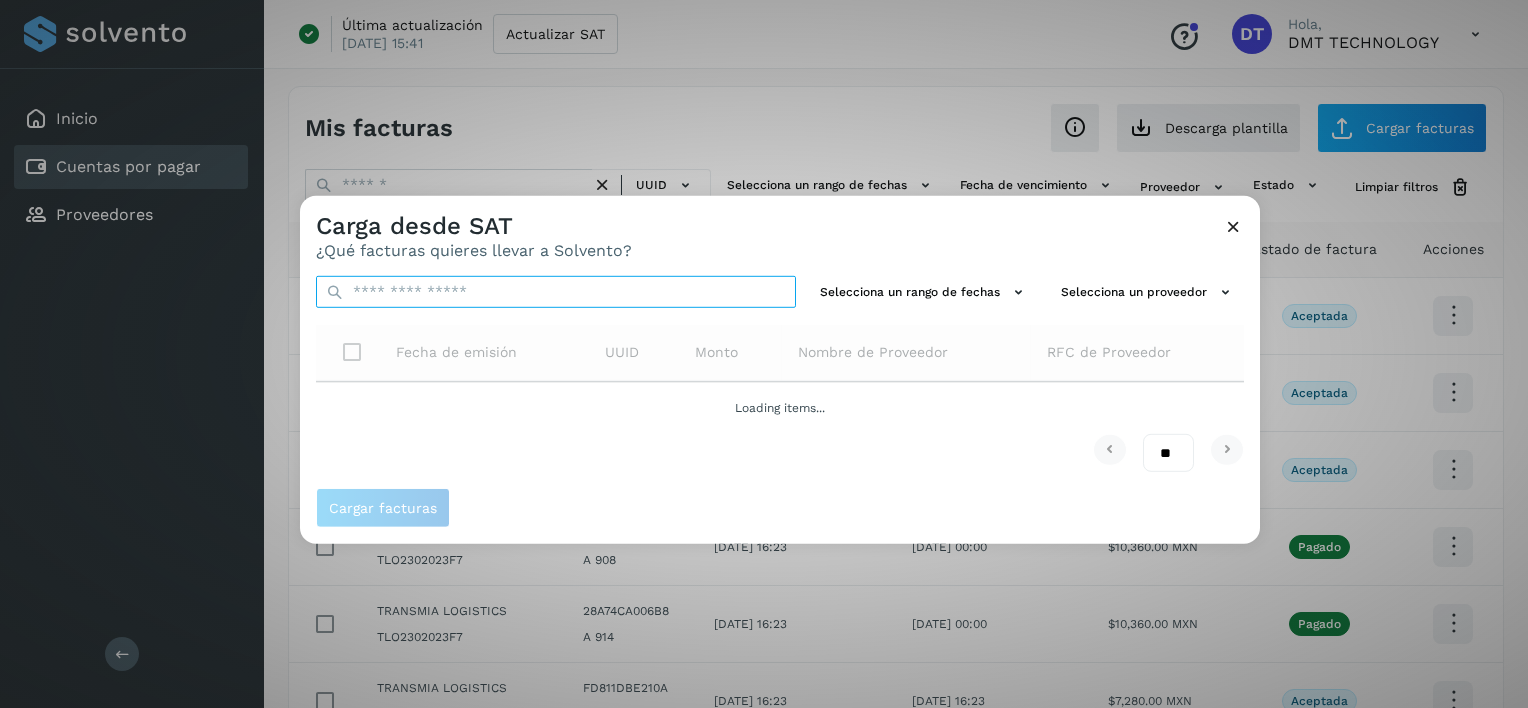 paste on "**********" 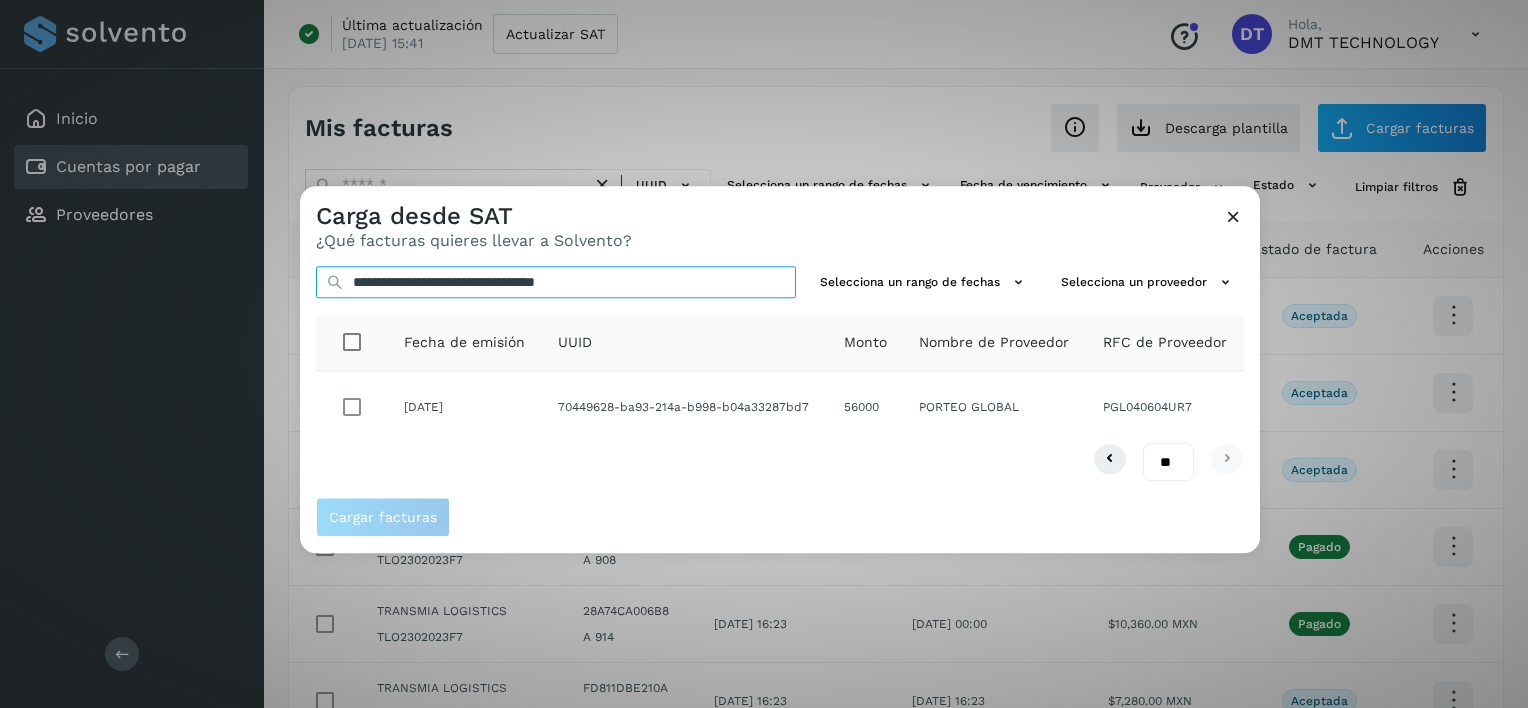 type on "**********" 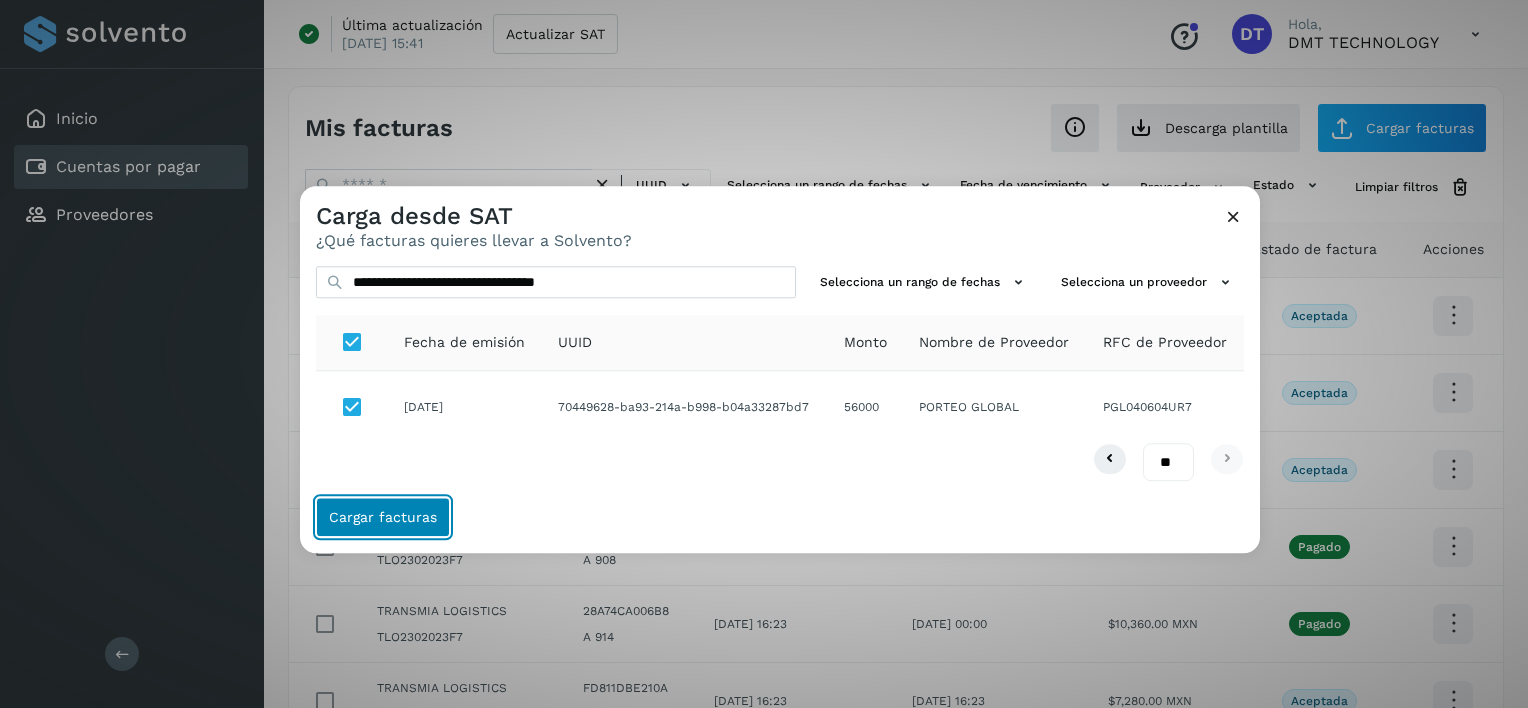 click on "Cargar facturas" 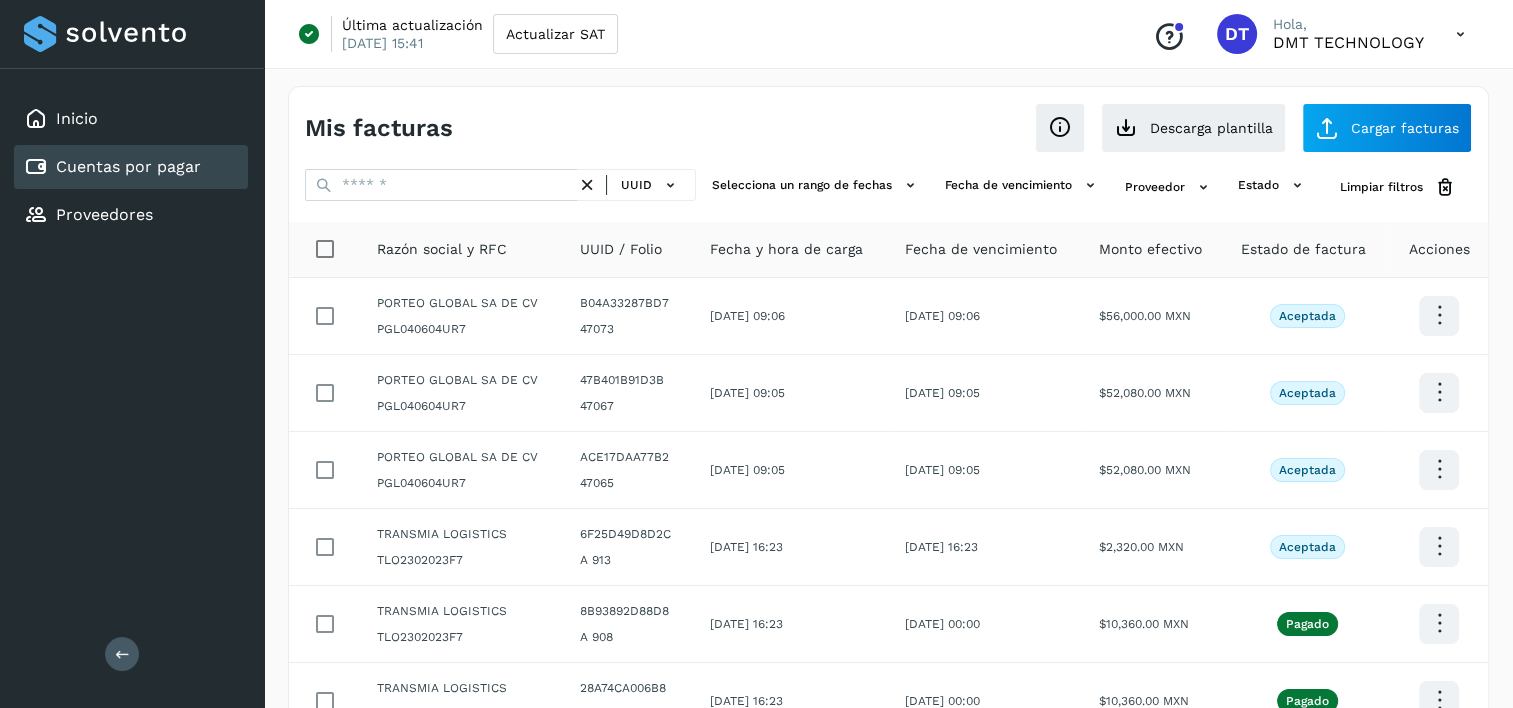 click on "Mis facturas
Ver instrucciones para cargar Facturas
Descarga plantilla Cargar facturas UUID Selecciona un rango de fechas
Selecciona el rango de fechas en el que se carga la factura.
Fecha de vencimiento
Selecciona rango de fechas cuando vence la factura
Proveedor estado Limpiar filtros Razón social y RFC UUID / Folio Fecha y hora de carga Fecha de vencimiento Monto efectivo Estado de factura Acciones PORTEO GLOBAL SA DE CV PGL040604UR7 B04A33287BD7 47073 30/jul/2025 09:06 28/sep/2025 09:06 $56,000.00 MXN Aceptada PORTEO GLOBAL SA DE CV PGL040604UR7 47B401B91D3B 47067 30/jul/2025 09:05 28/sep/2025 09:05 $52,080.00 MXN Aceptada PORTEO GLOBAL SA DE CV PGL040604UR7 ACE17DAA77B2 47065 30/jul/2025 09:05 28/sep/2025 09:05 $52,080.00 MXN Aceptada TRANSMIA LOGISTICS TLO2302023F7 6F25D49D8D2C A 913 29/jul/2025 16:23 15/sep/2025 16:23 $2,320.00 MXN Aceptada A 908" at bounding box center [888, 603] 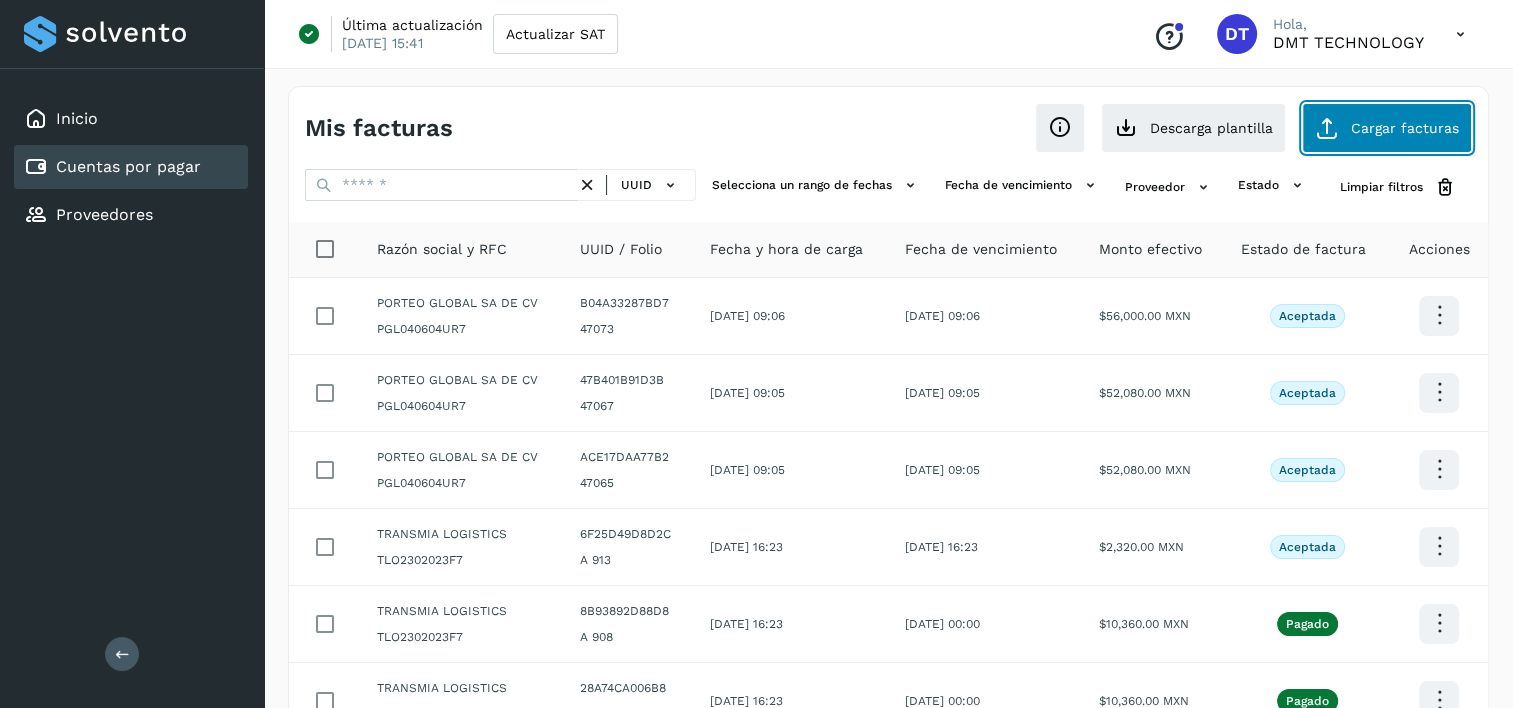 click on "Cargar facturas" 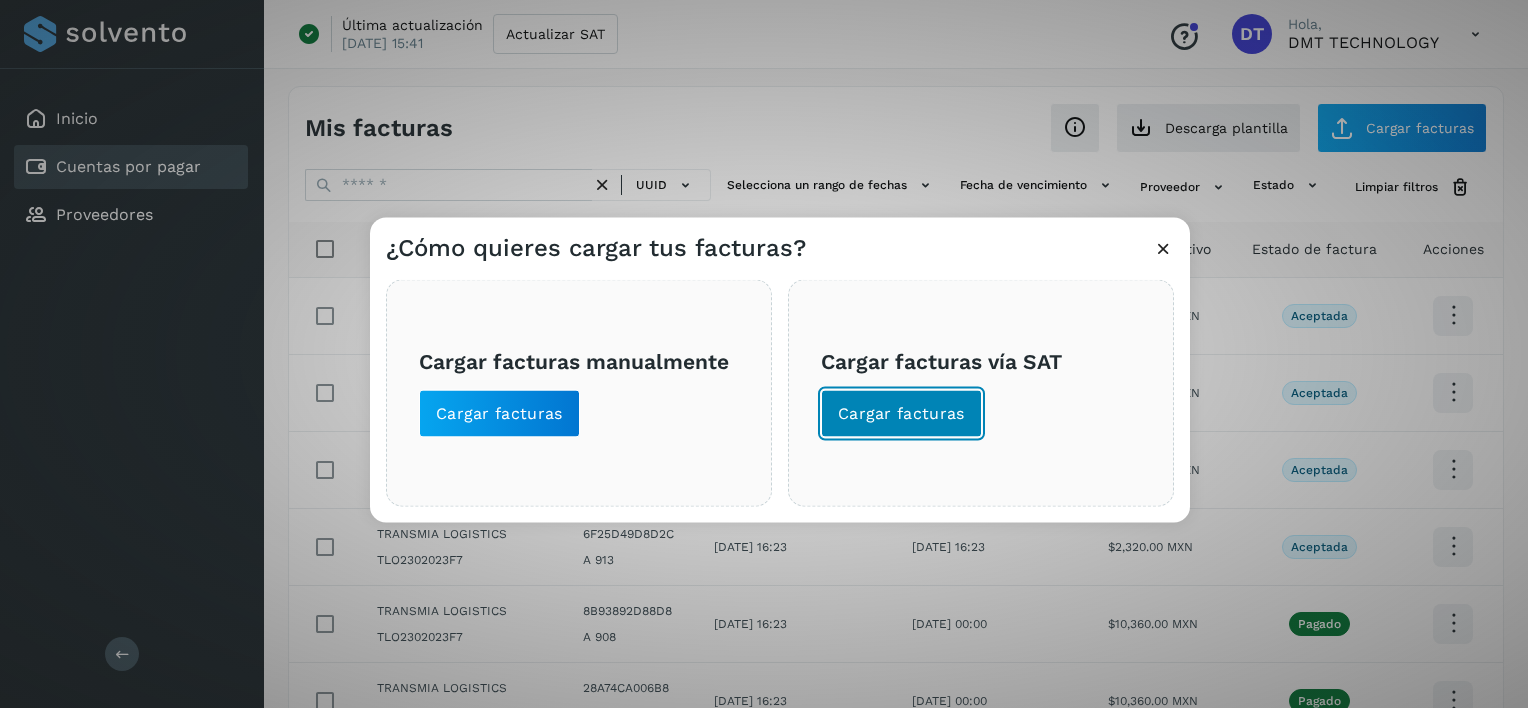 click on "Cargar facturas" 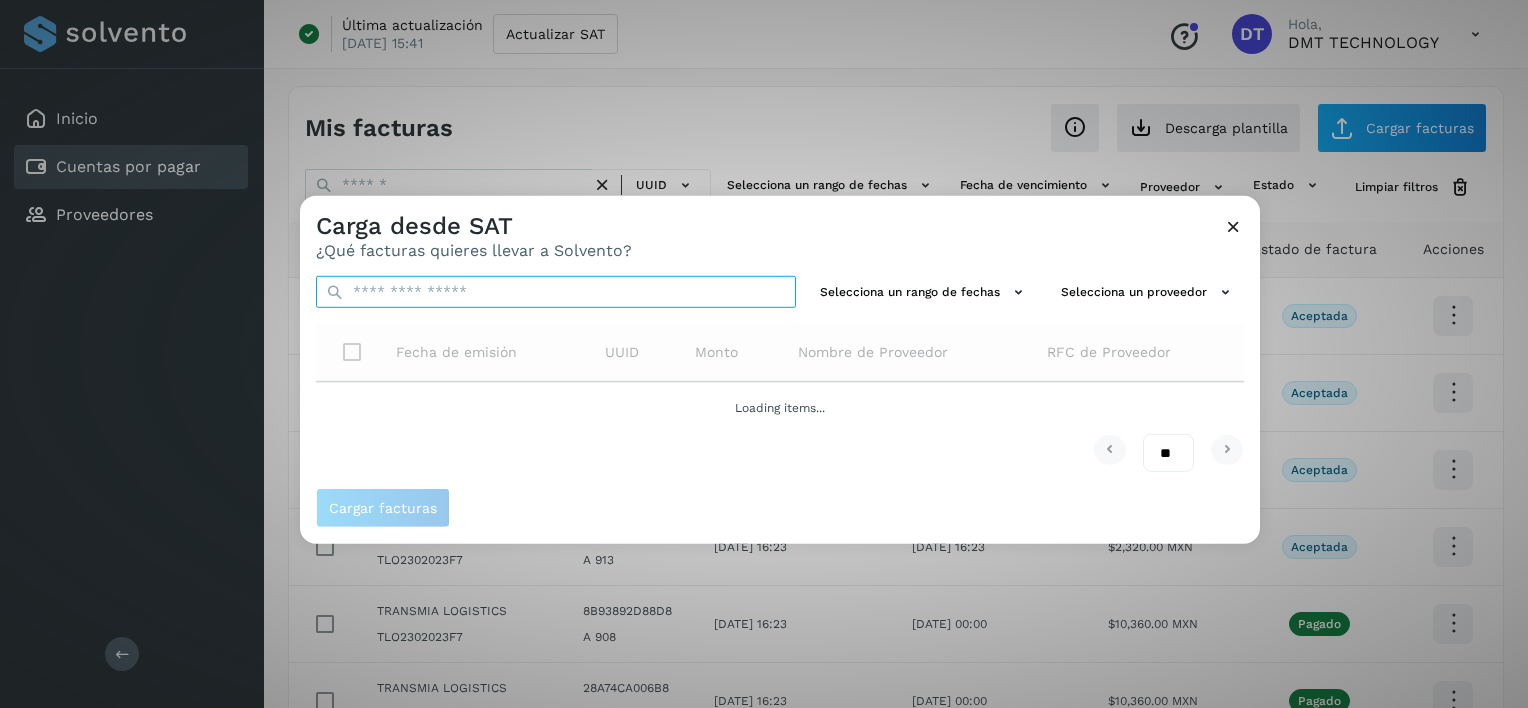 click at bounding box center (556, 292) 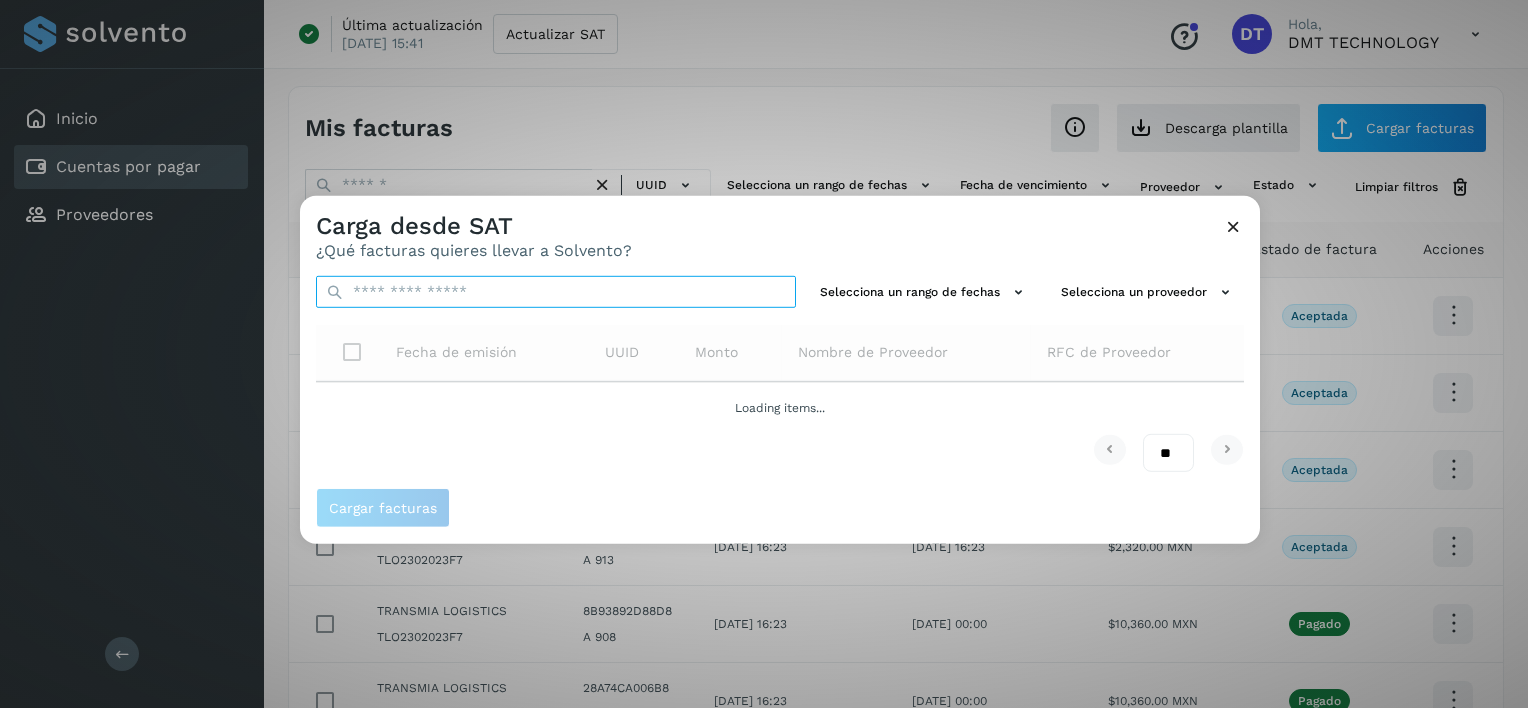 paste on "**********" 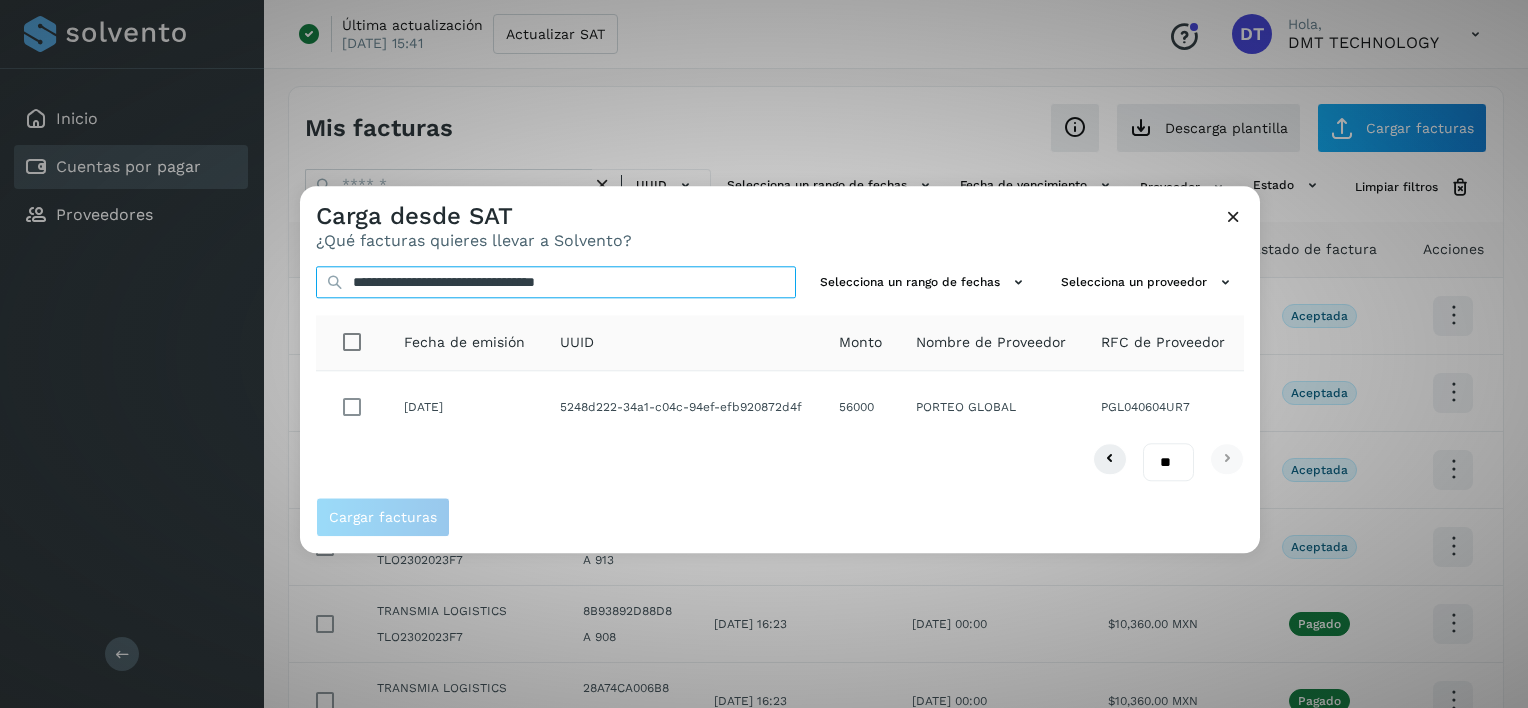 type on "**********" 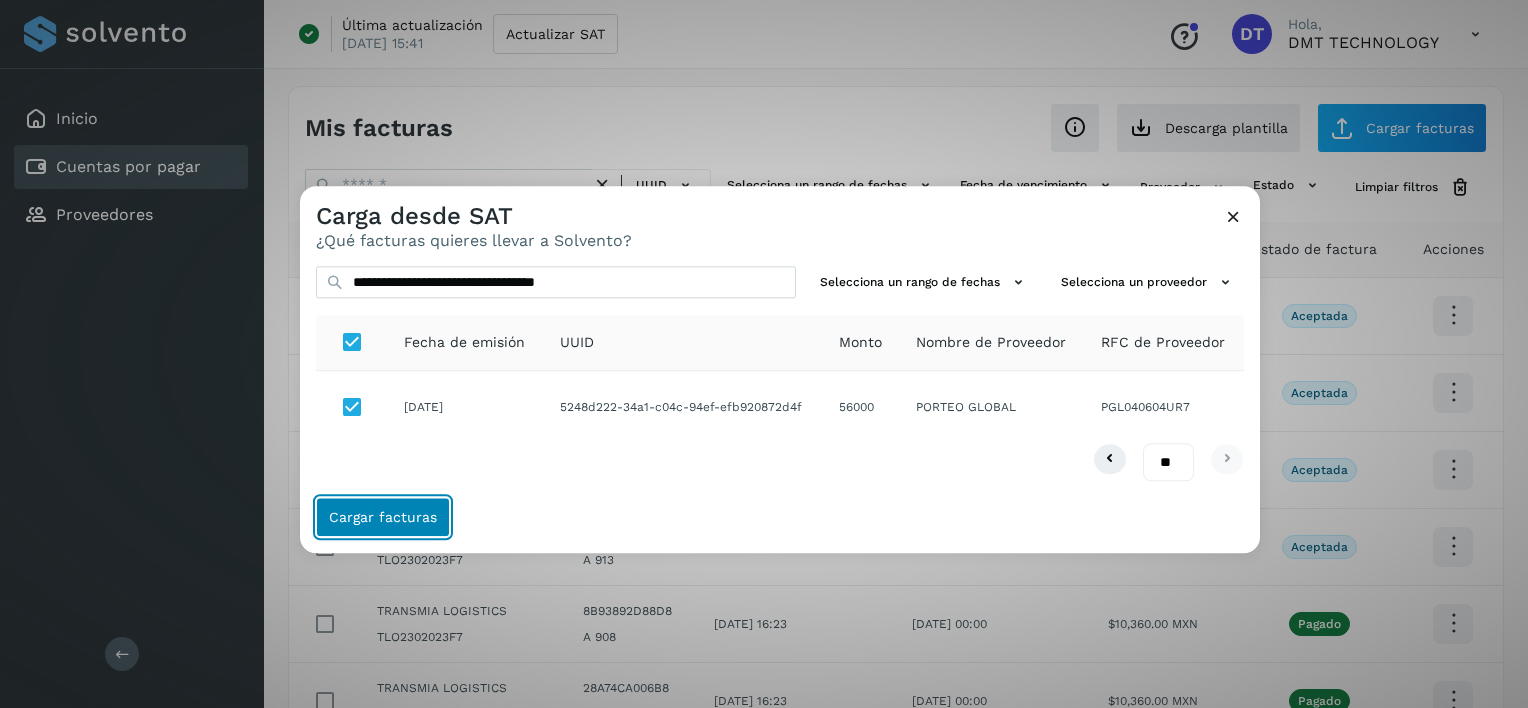 click on "Cargar facturas" 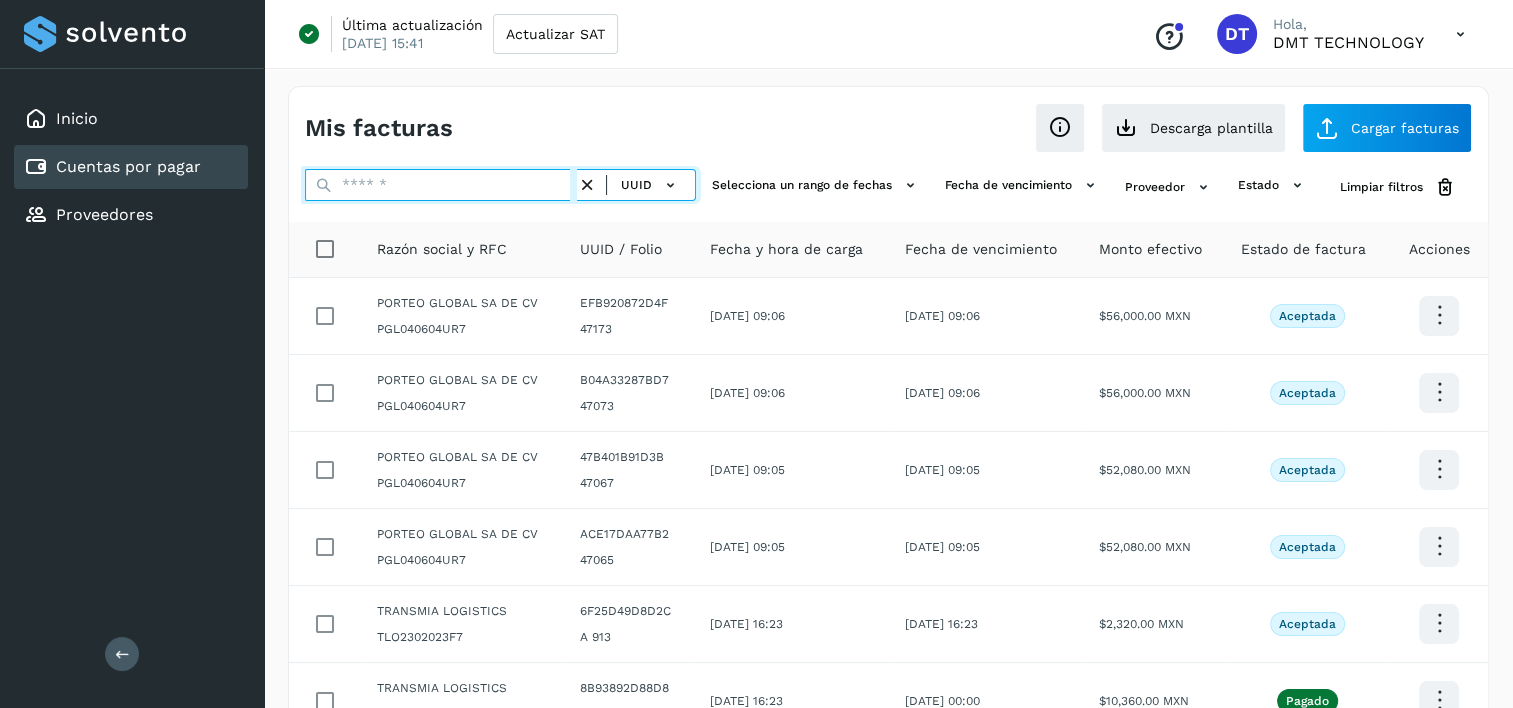 click at bounding box center [441, 185] 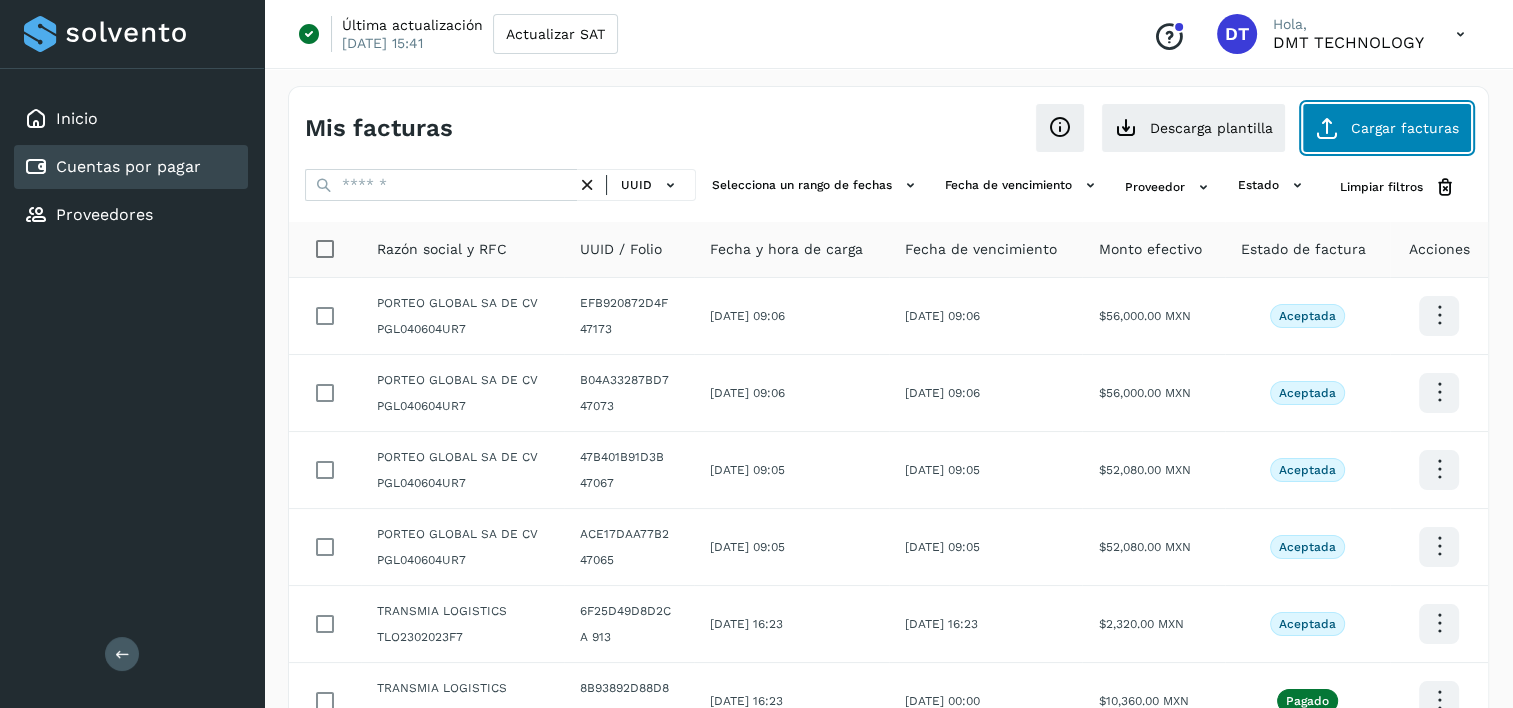 click on "Cargar facturas" 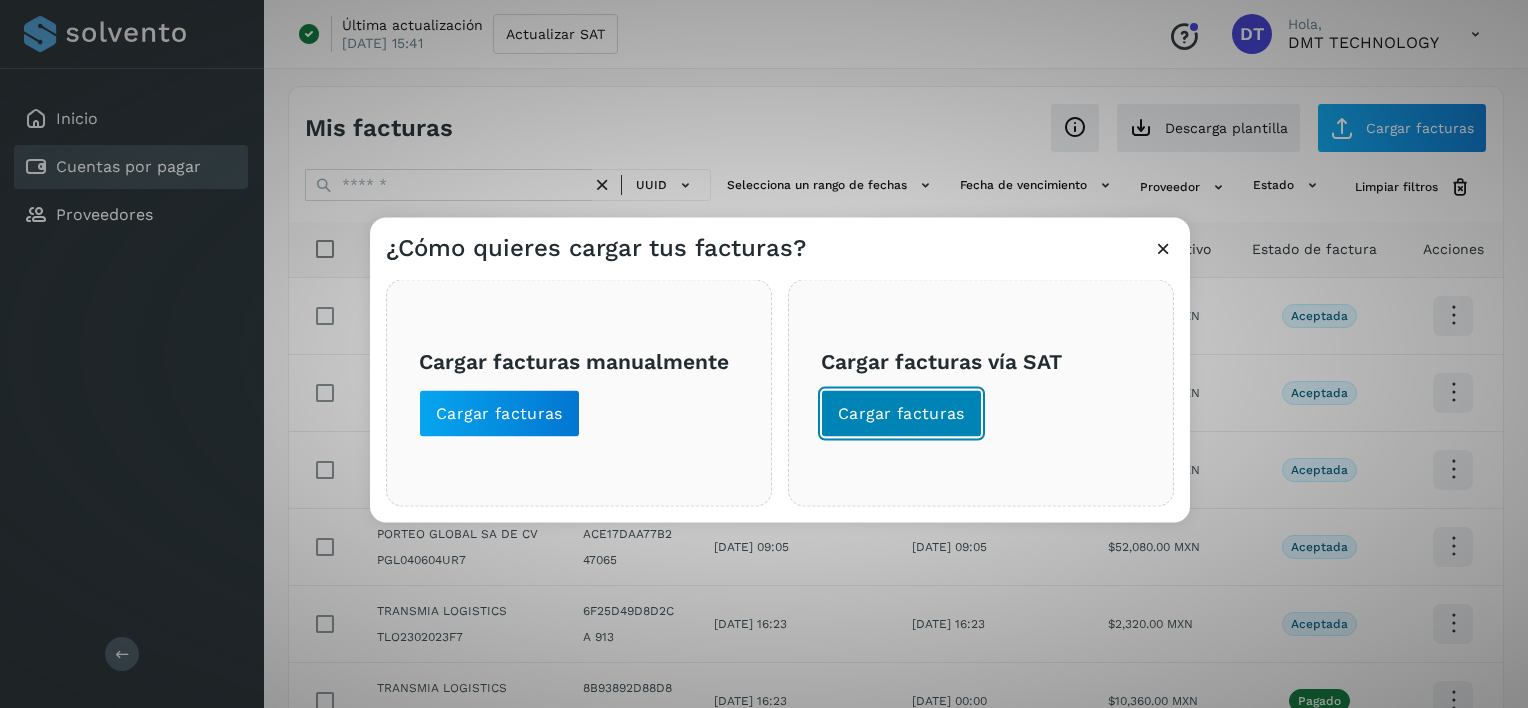 drag, startPoint x: 904, startPoint y: 419, endPoint x: 936, endPoint y: 429, distance: 33.526108 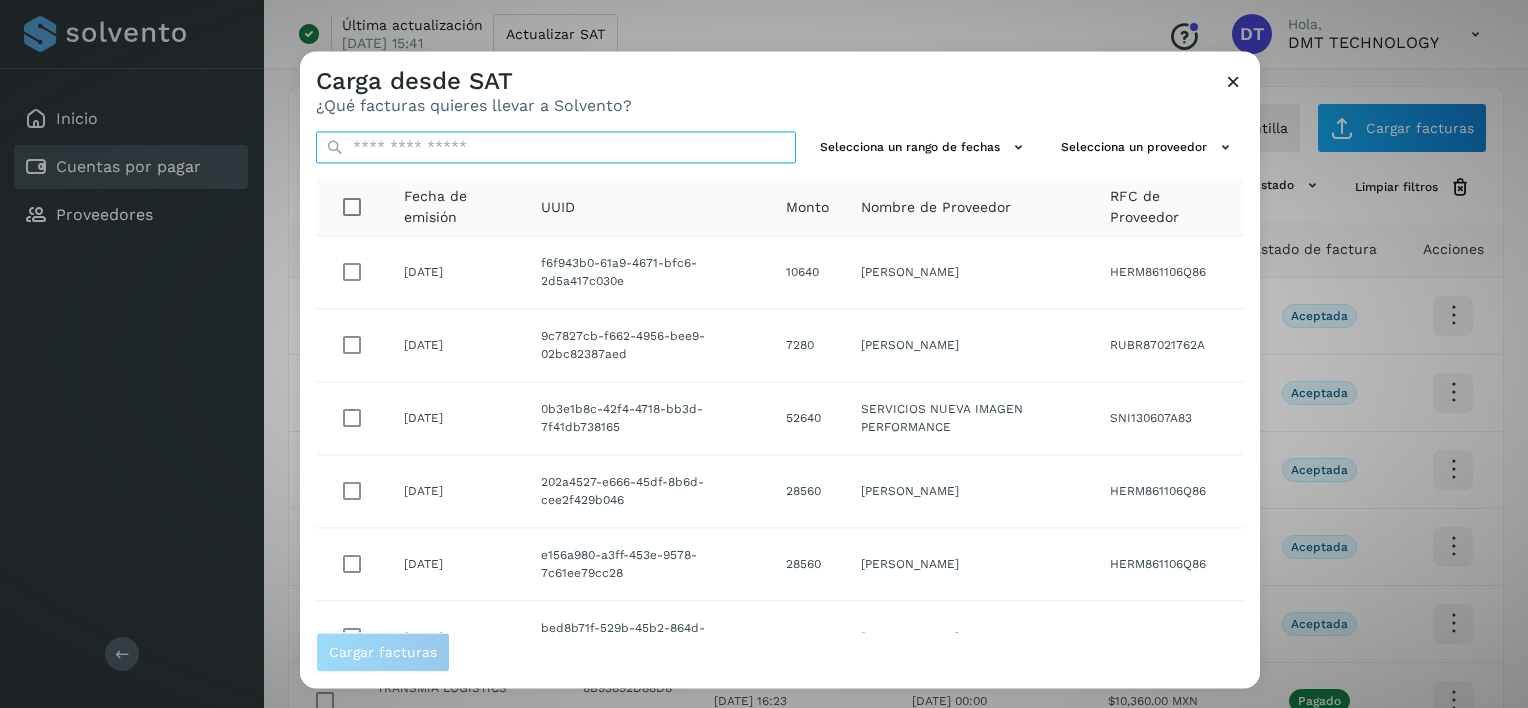 click at bounding box center (556, 147) 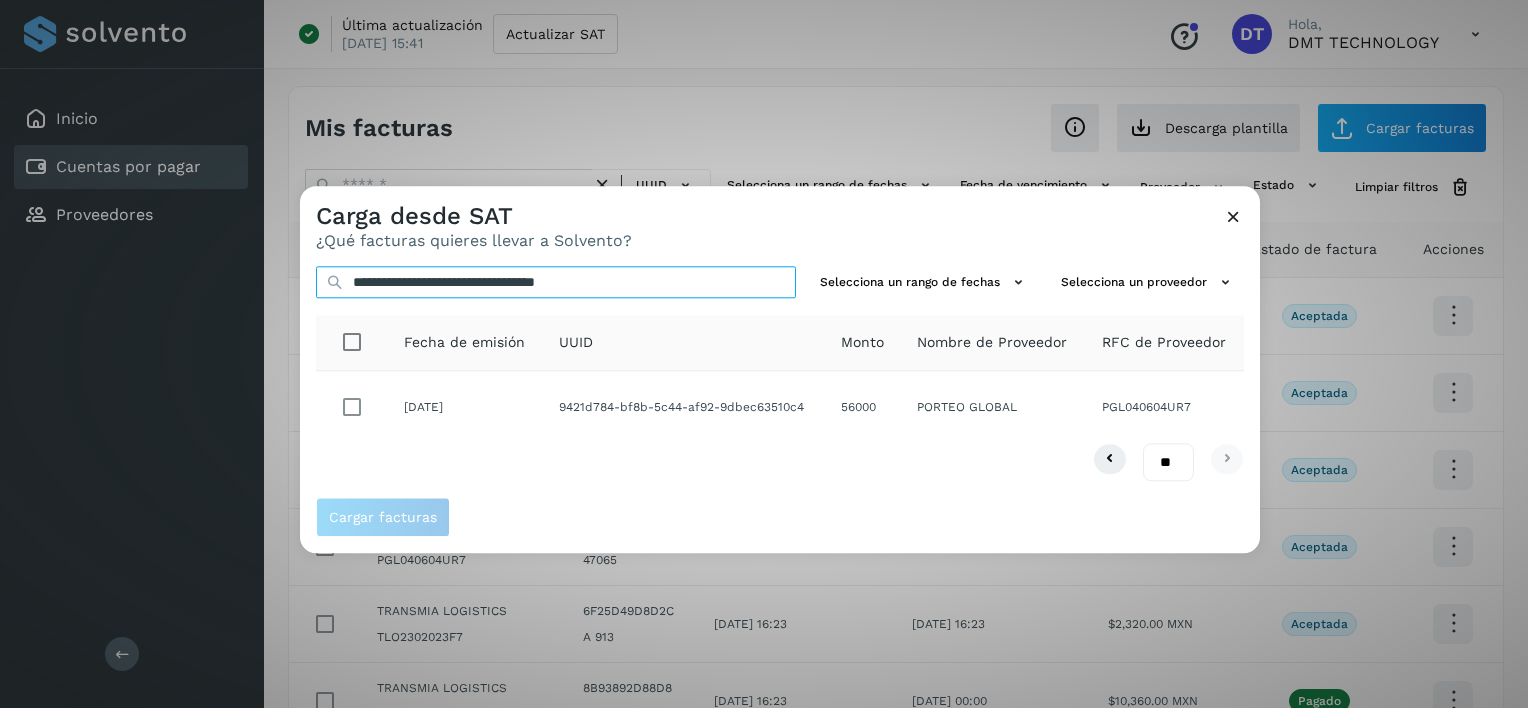 type on "**********" 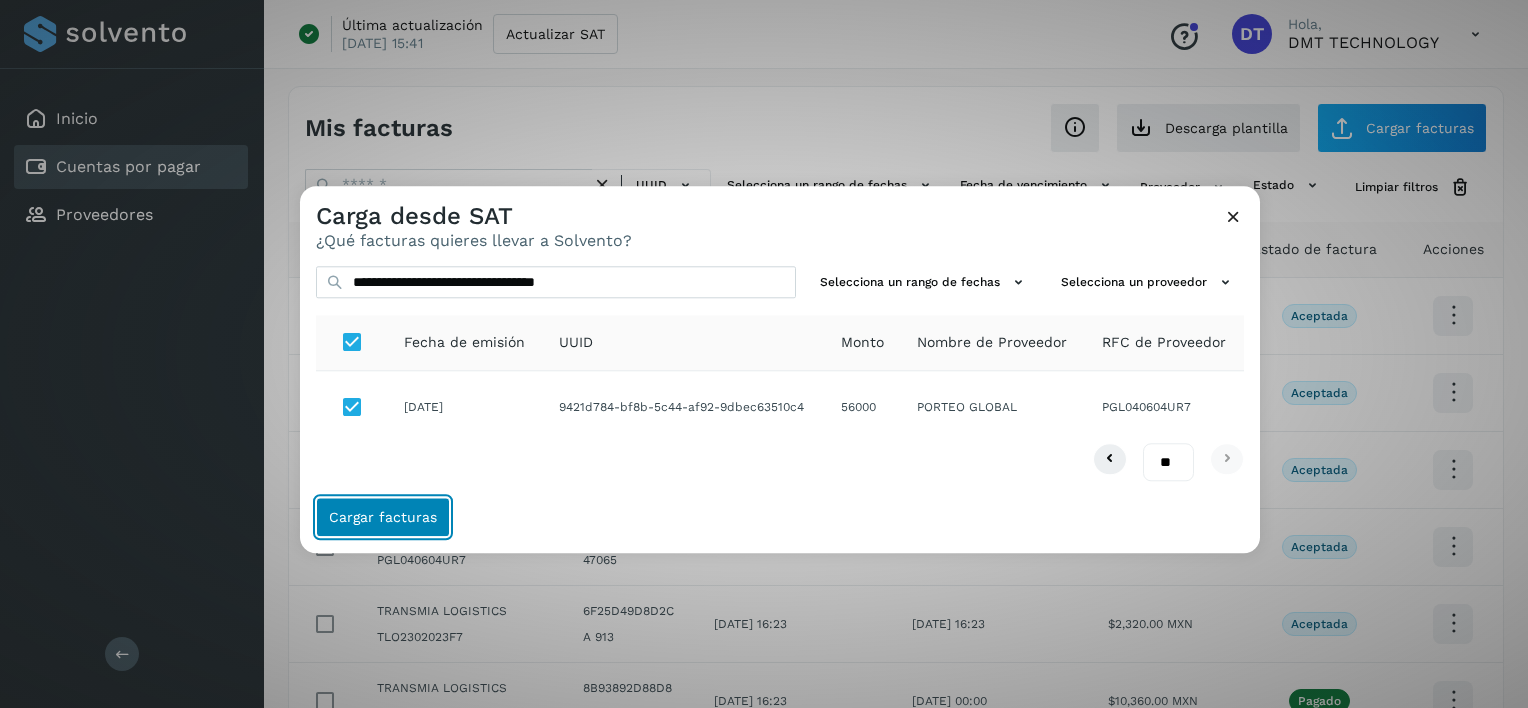 click on "Cargar facturas" at bounding box center [383, 518] 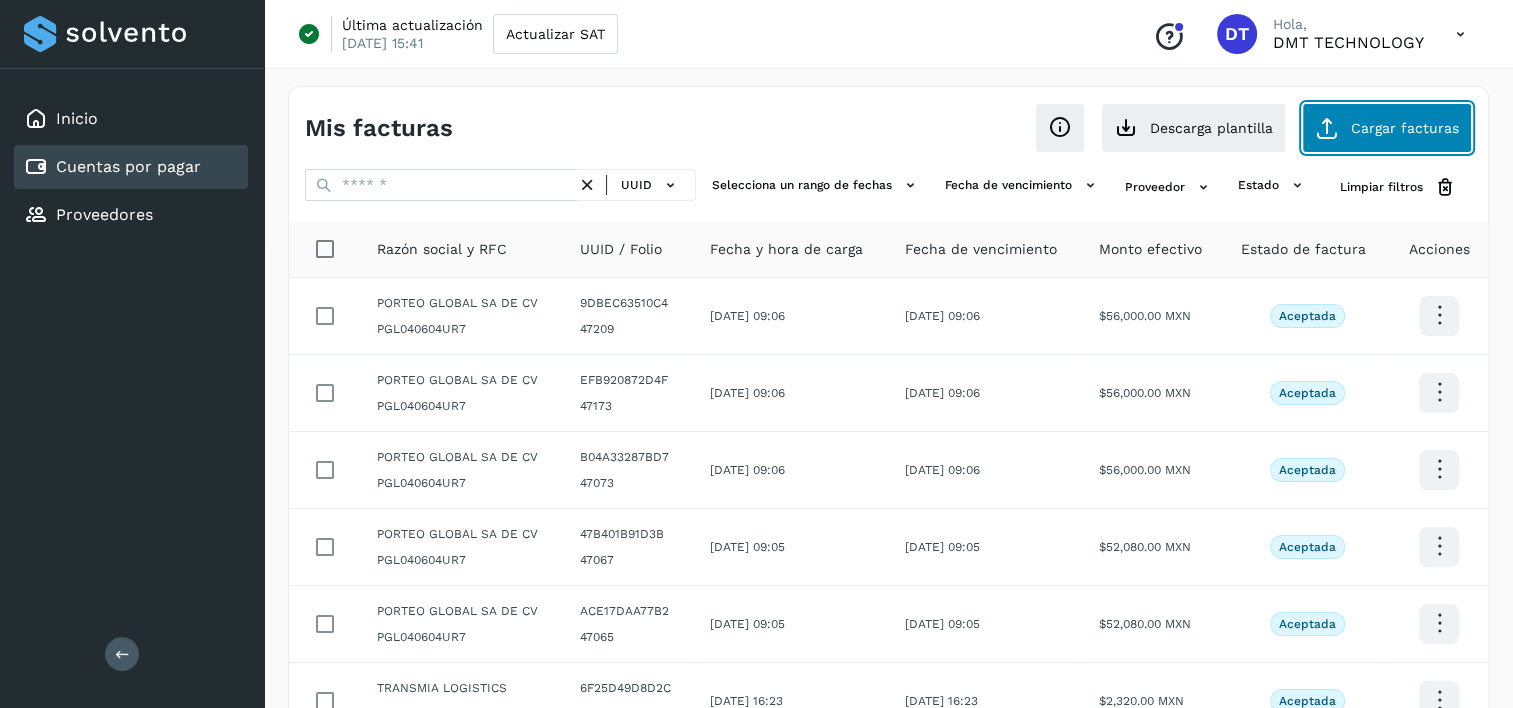 click on "Cargar facturas" 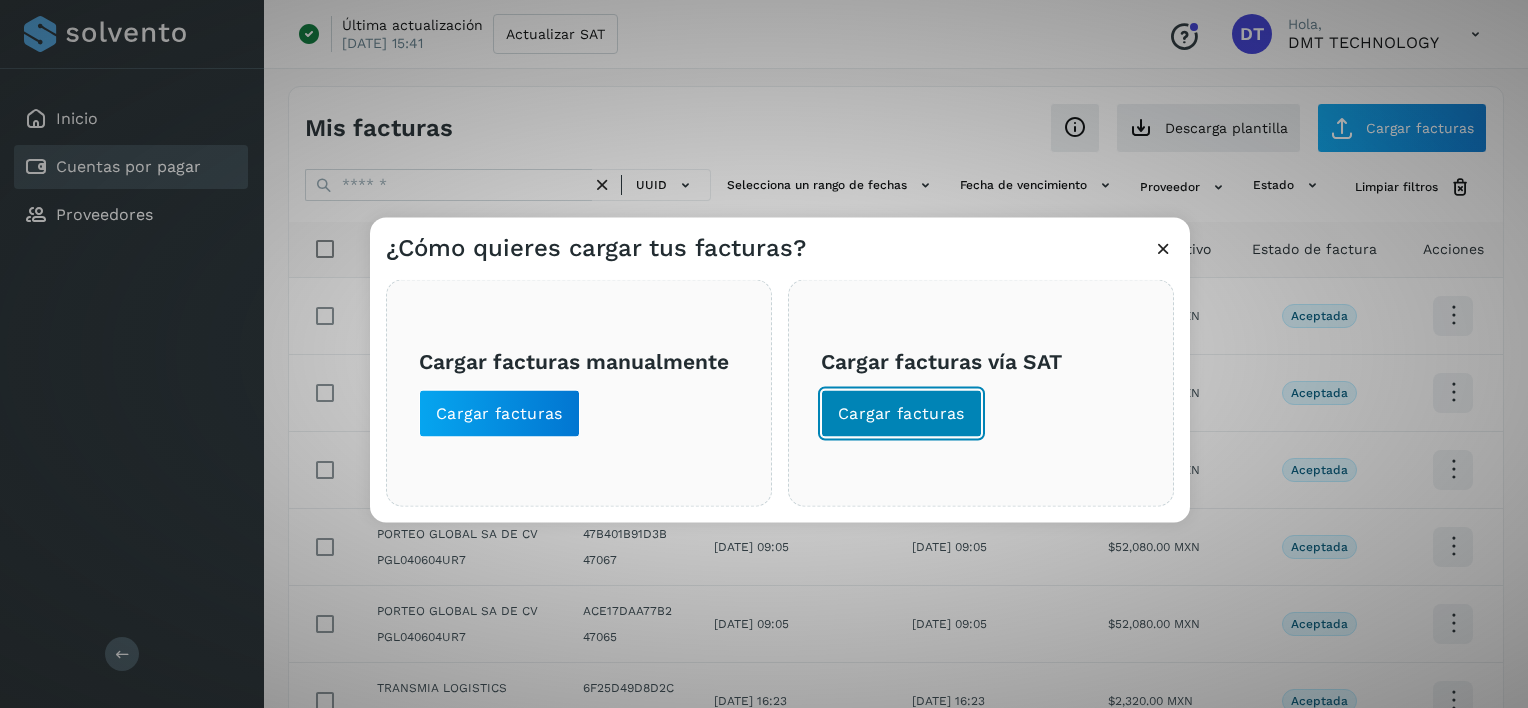 click on "Cargar facturas" at bounding box center (901, 414) 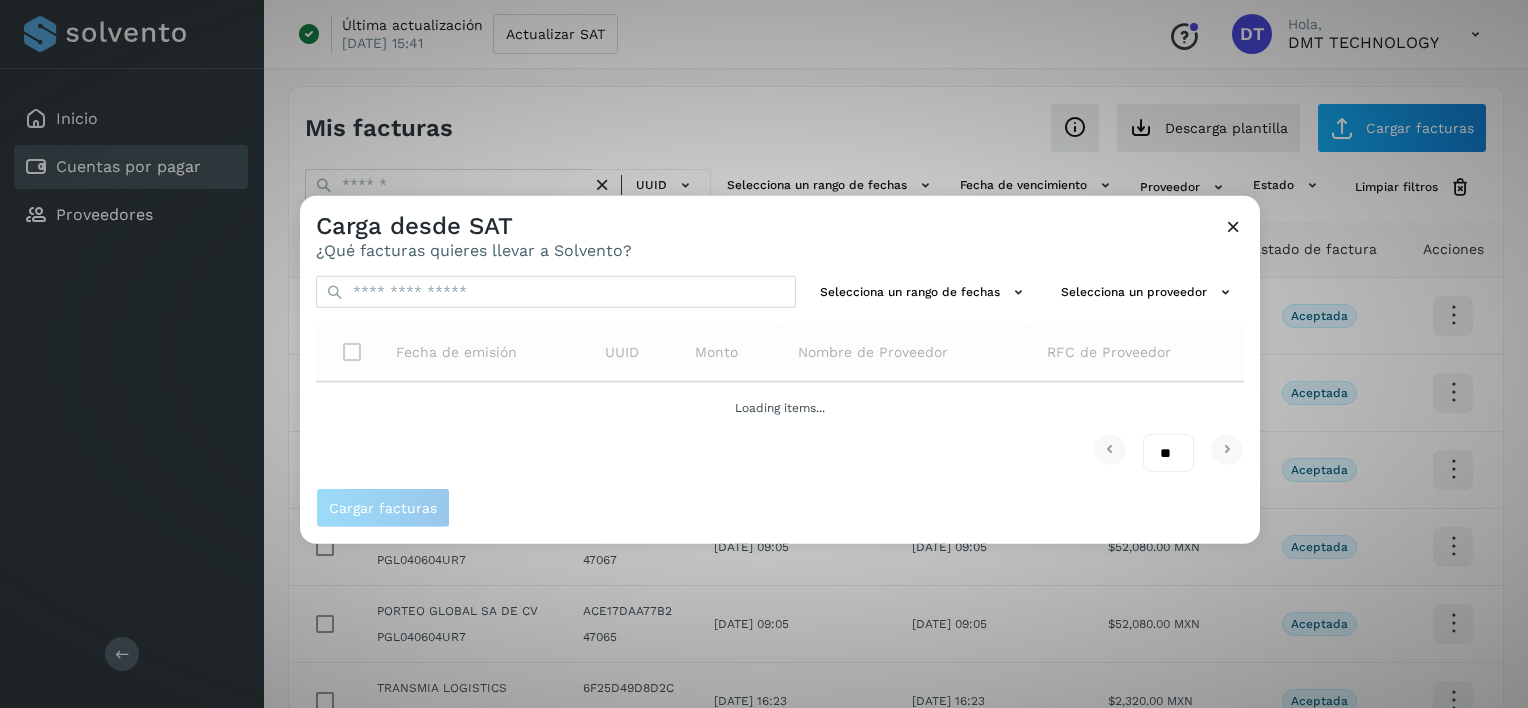 click on "Selecciona un rango de fechas  Selecciona un proveedor Fecha de emisión UUID Monto Nombre de Proveedor RFC de Proveedor Loading items... ** ** **" at bounding box center [780, 374] 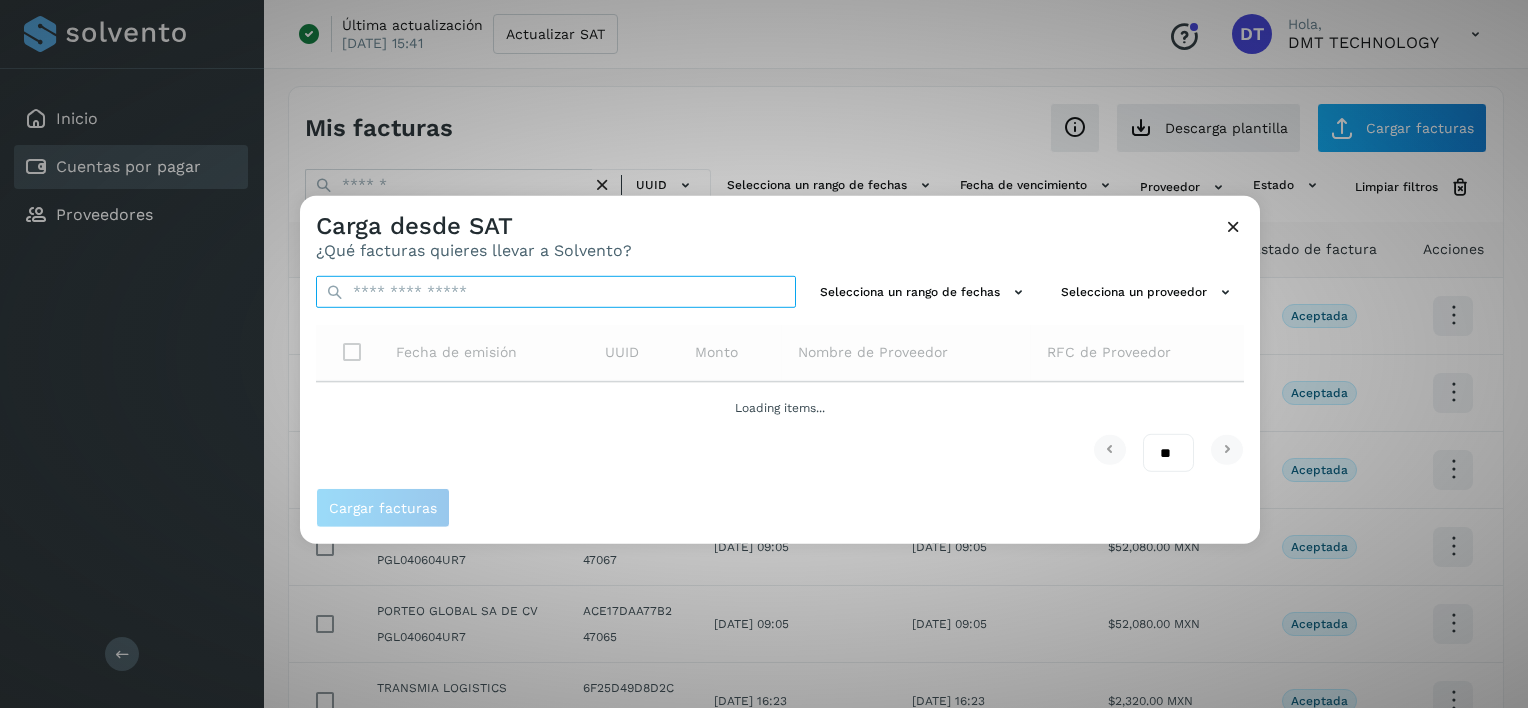 click at bounding box center [556, 292] 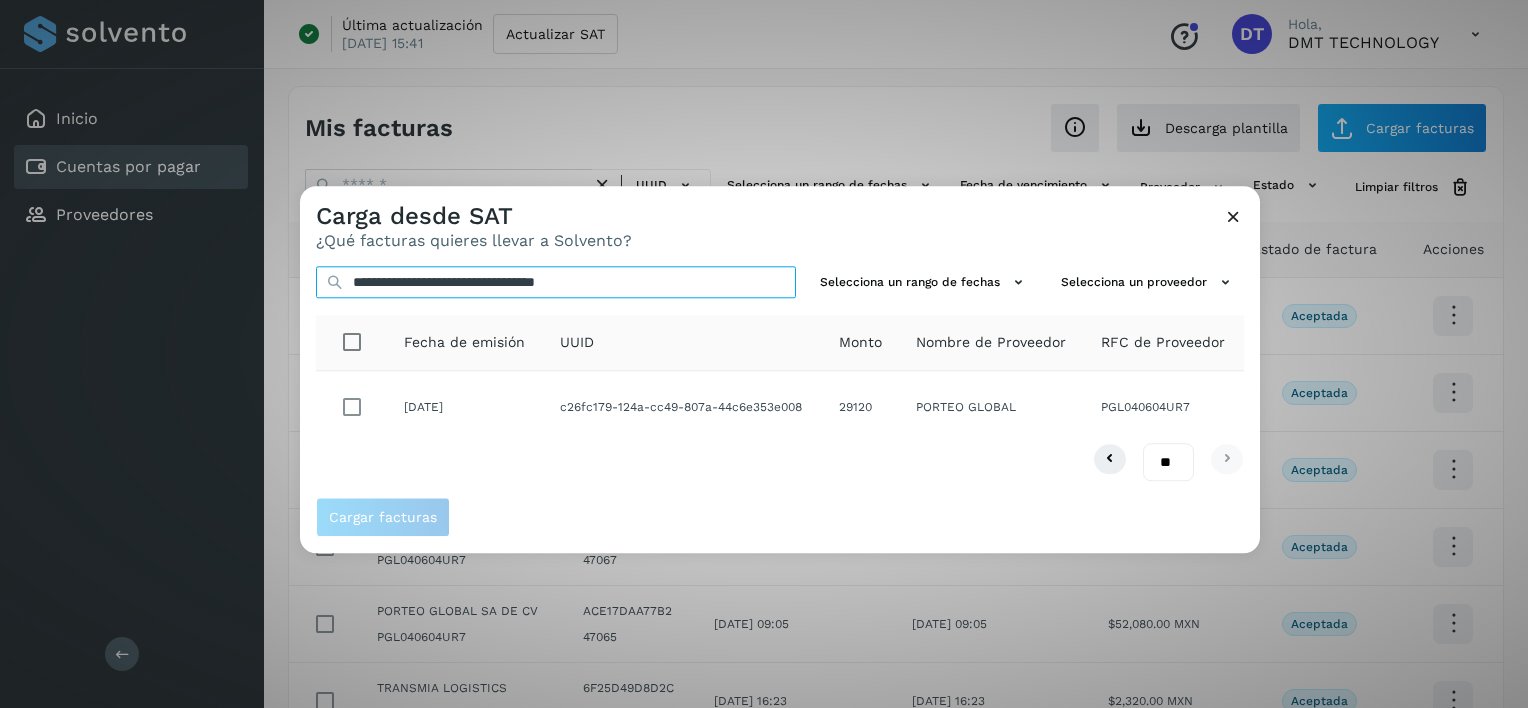 type on "**********" 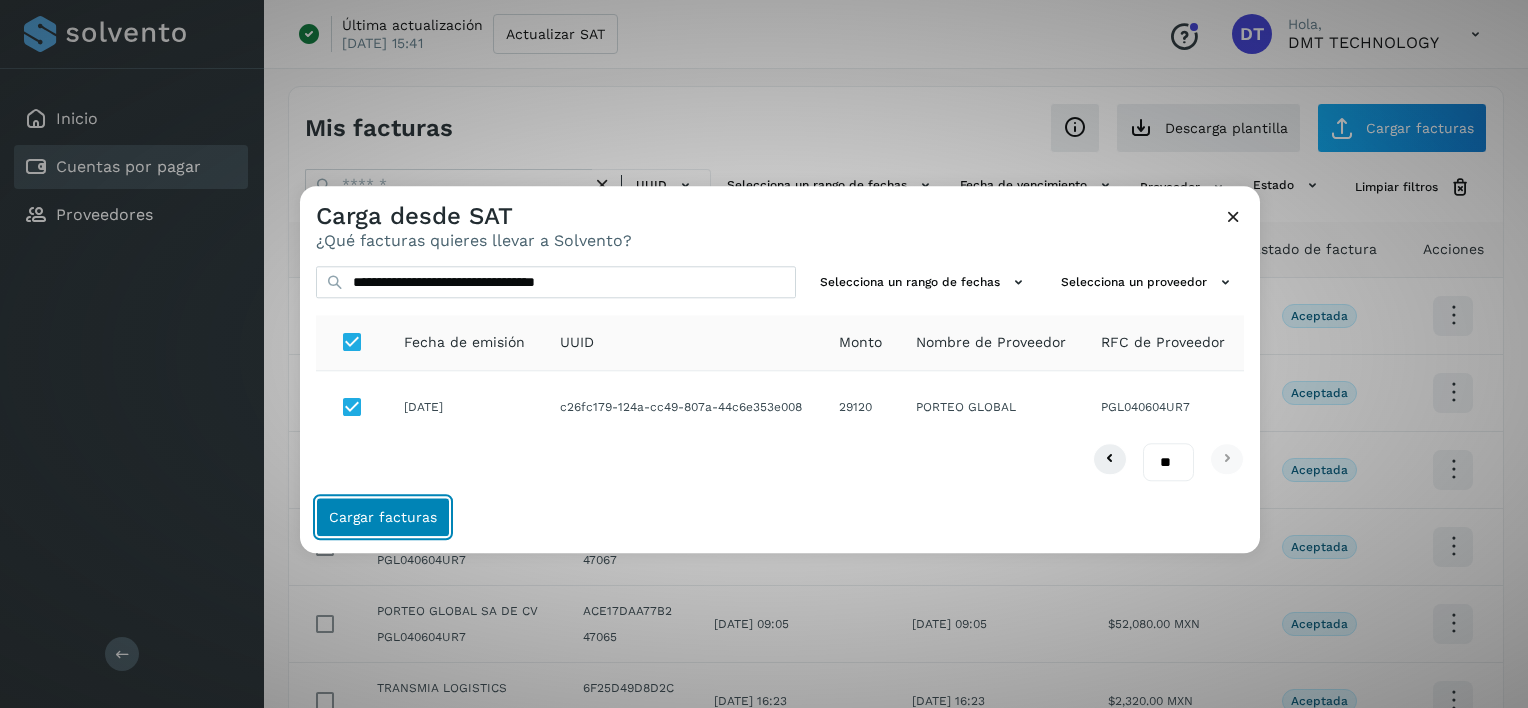 click on "Cargar facturas" 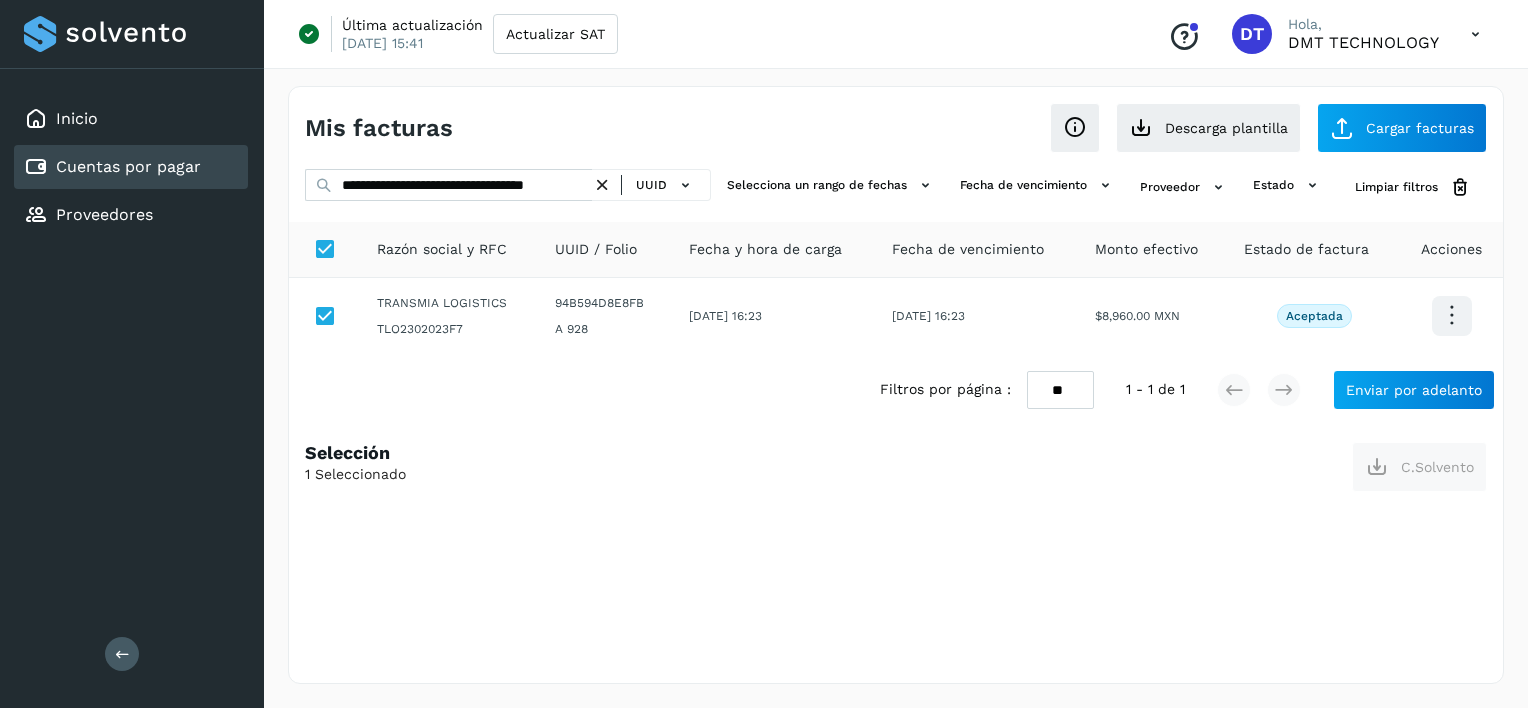 scroll, scrollTop: 0, scrollLeft: 0, axis: both 